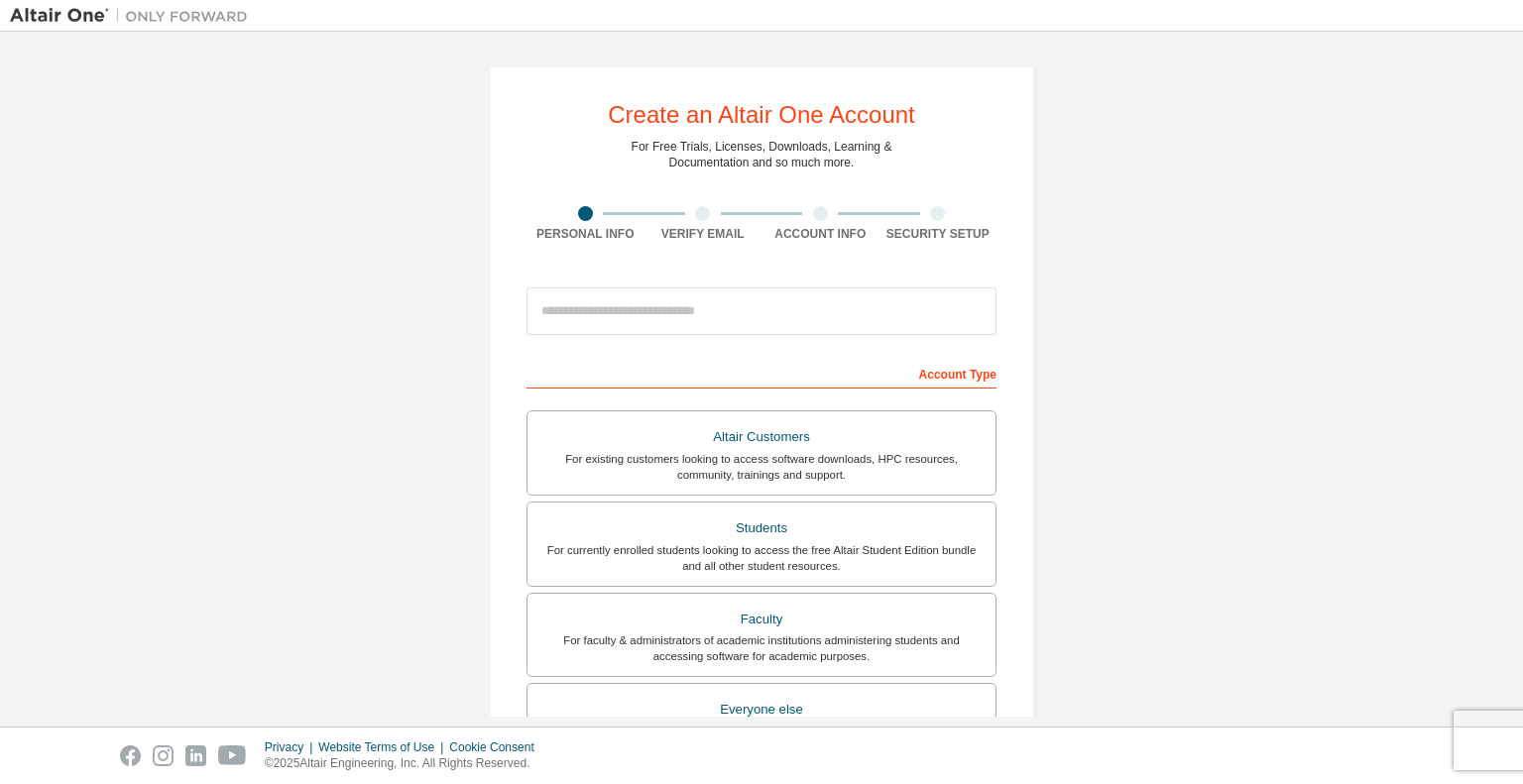 scroll, scrollTop: 0, scrollLeft: 0, axis: both 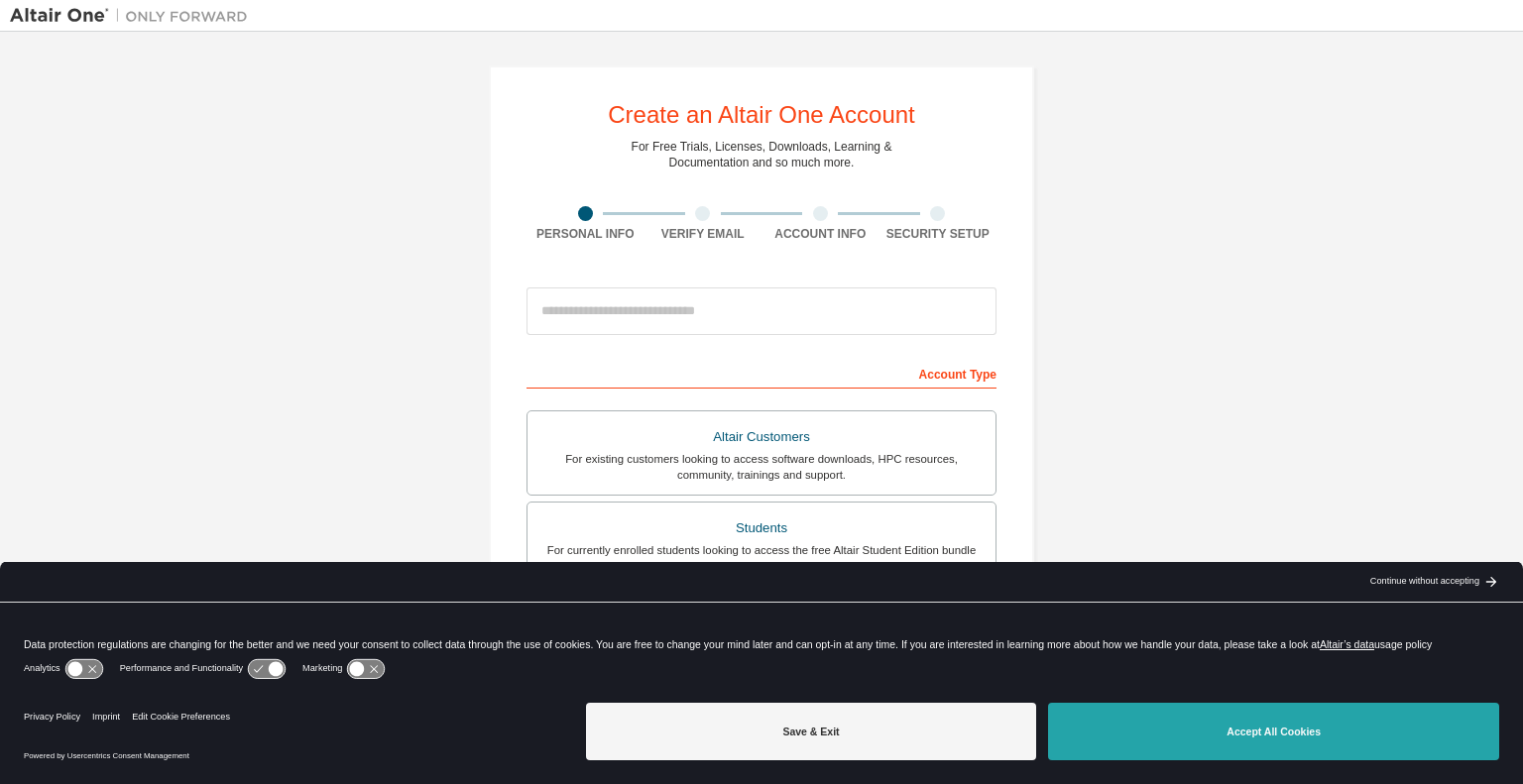 click on "Accept All Cookies" at bounding box center (1273, 731) 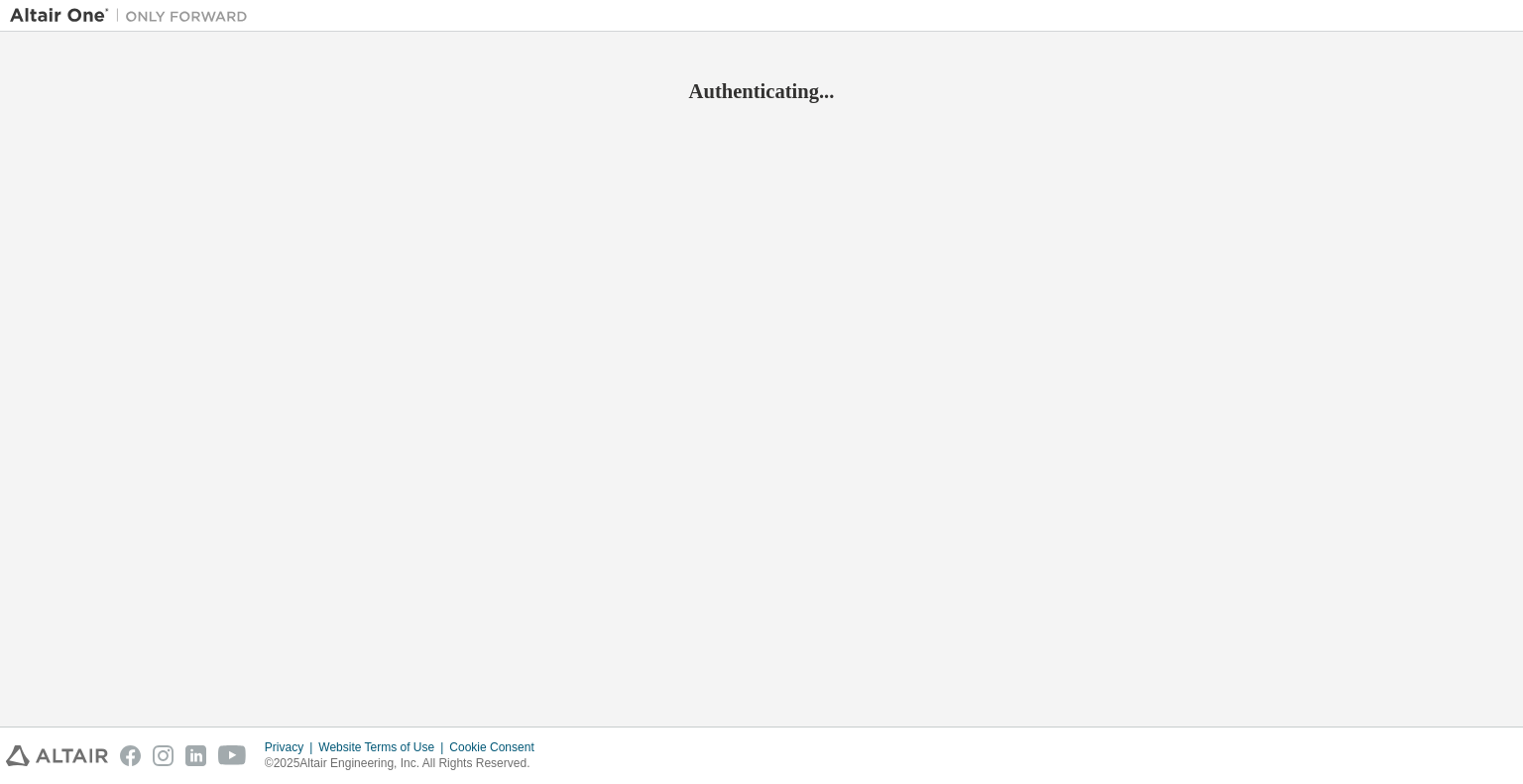 scroll, scrollTop: 0, scrollLeft: 0, axis: both 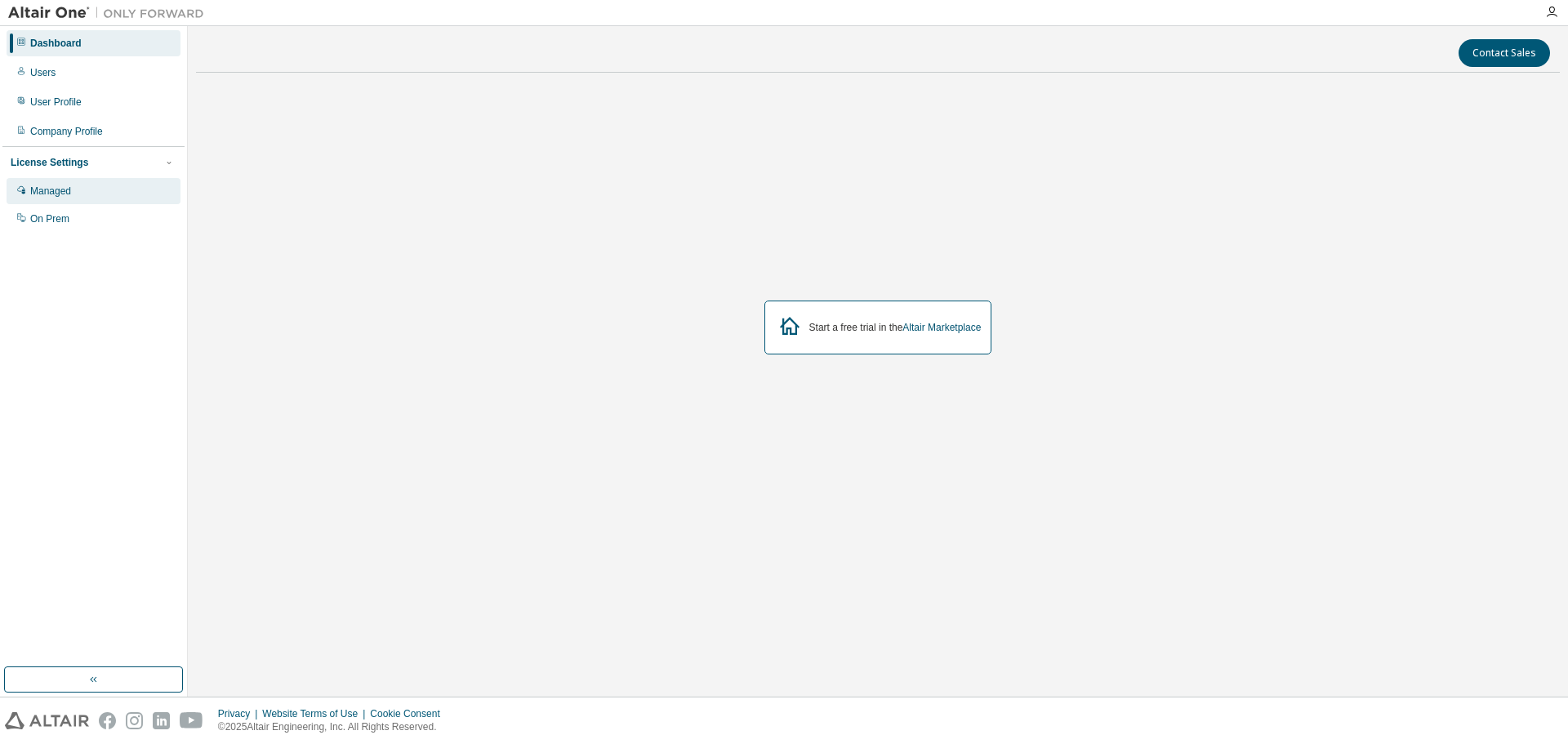 click on "Managed" at bounding box center [93, 191] 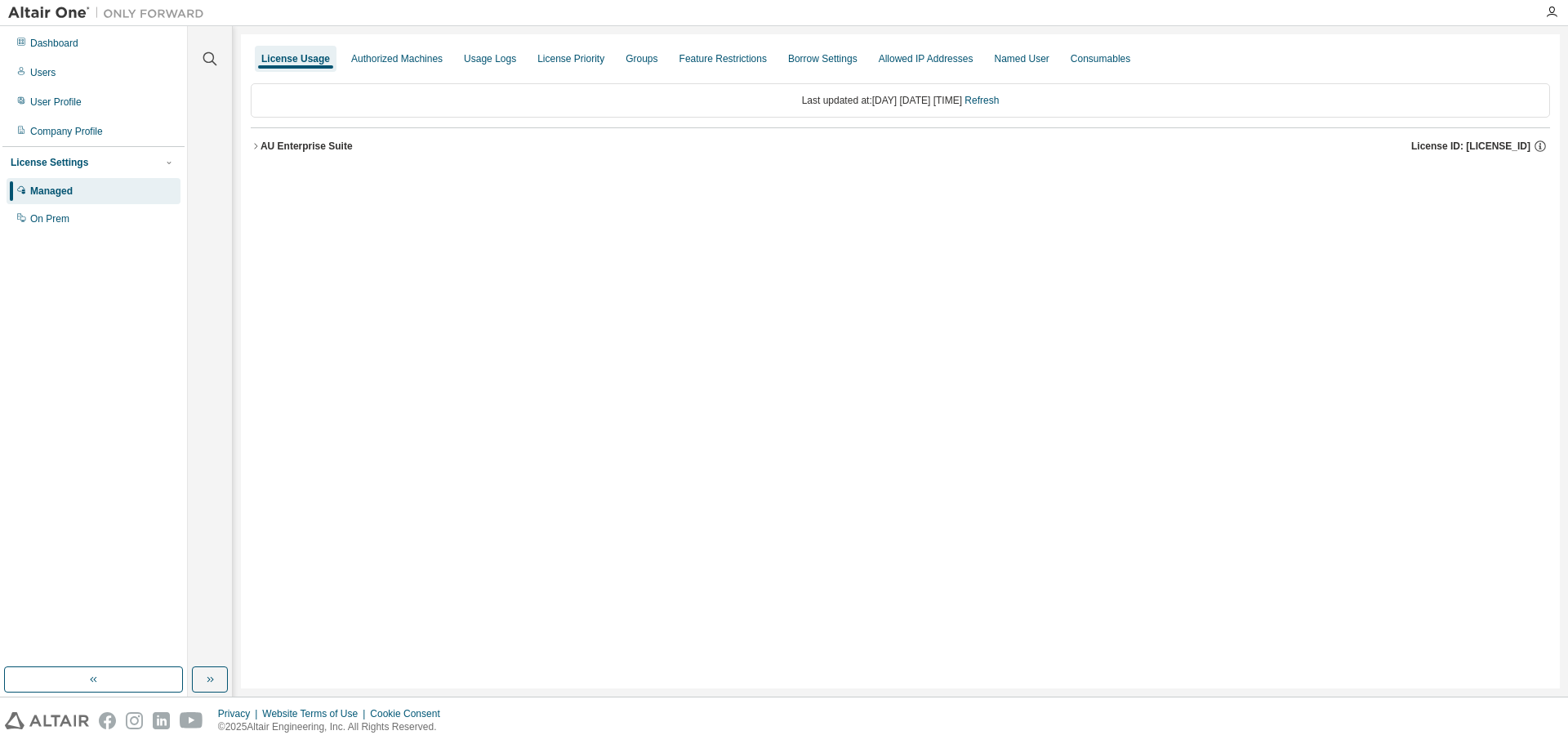 click 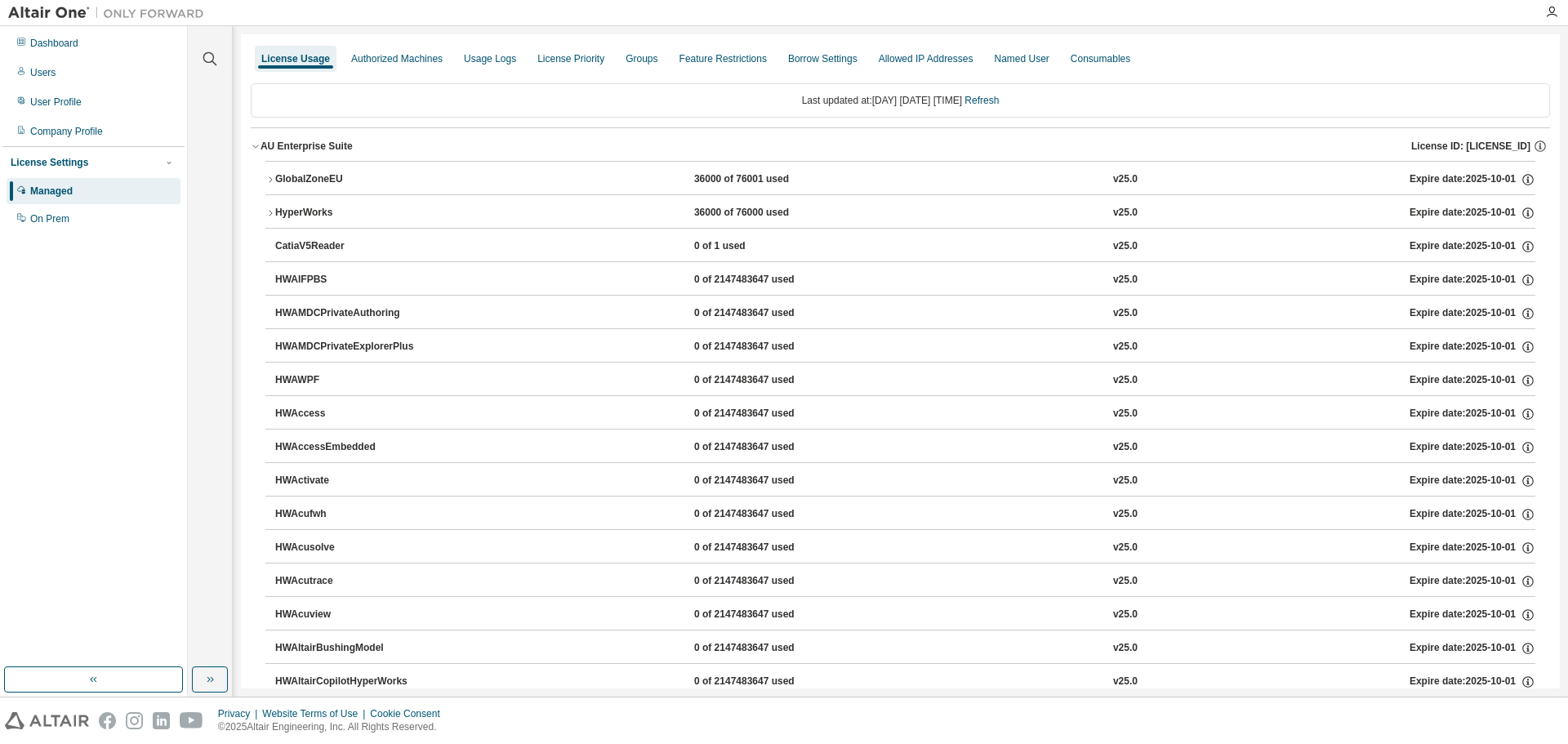 click 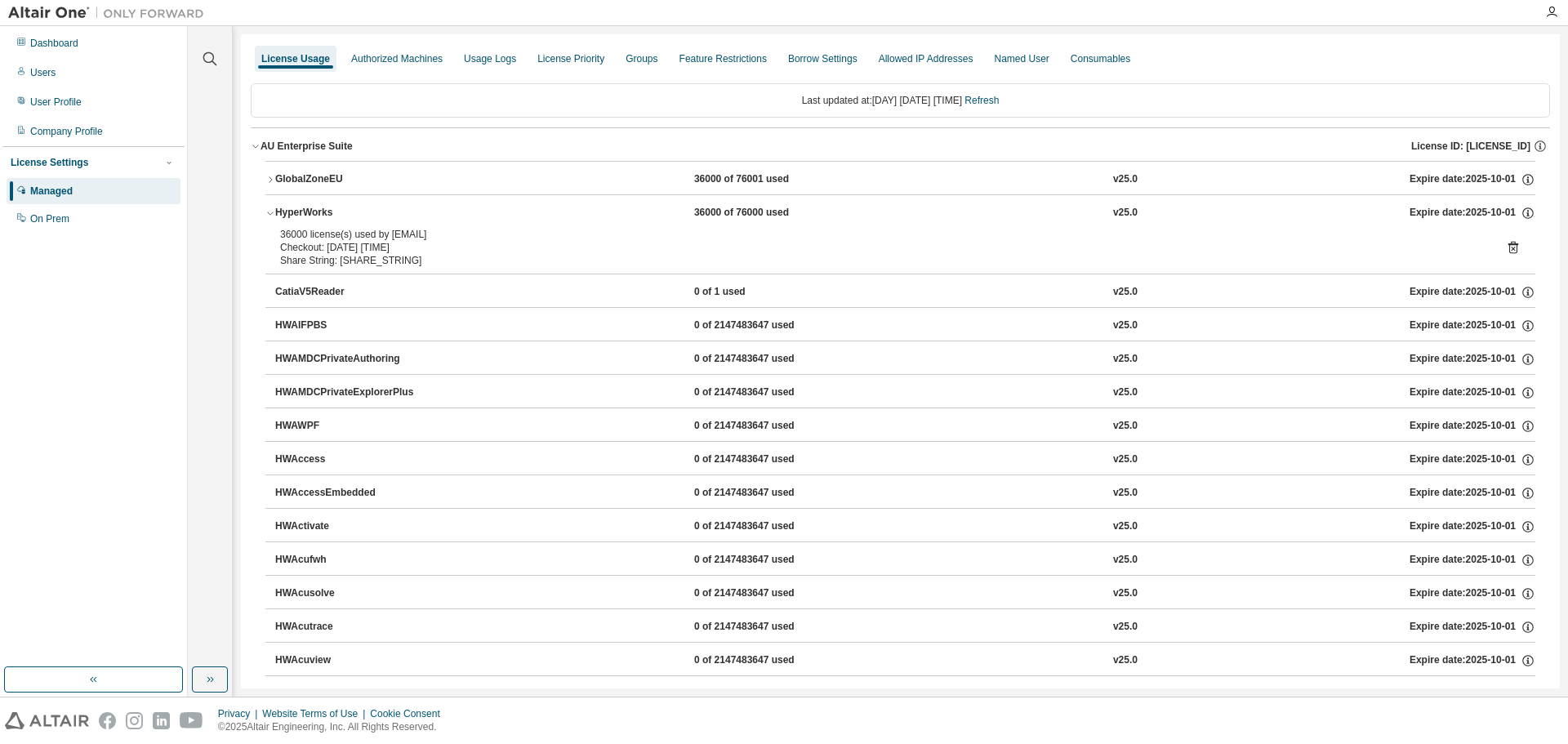 click on "GlobalZoneEU 36000 of 76001 used v25.0 Expire date:  [DATE]" at bounding box center (900, 180) 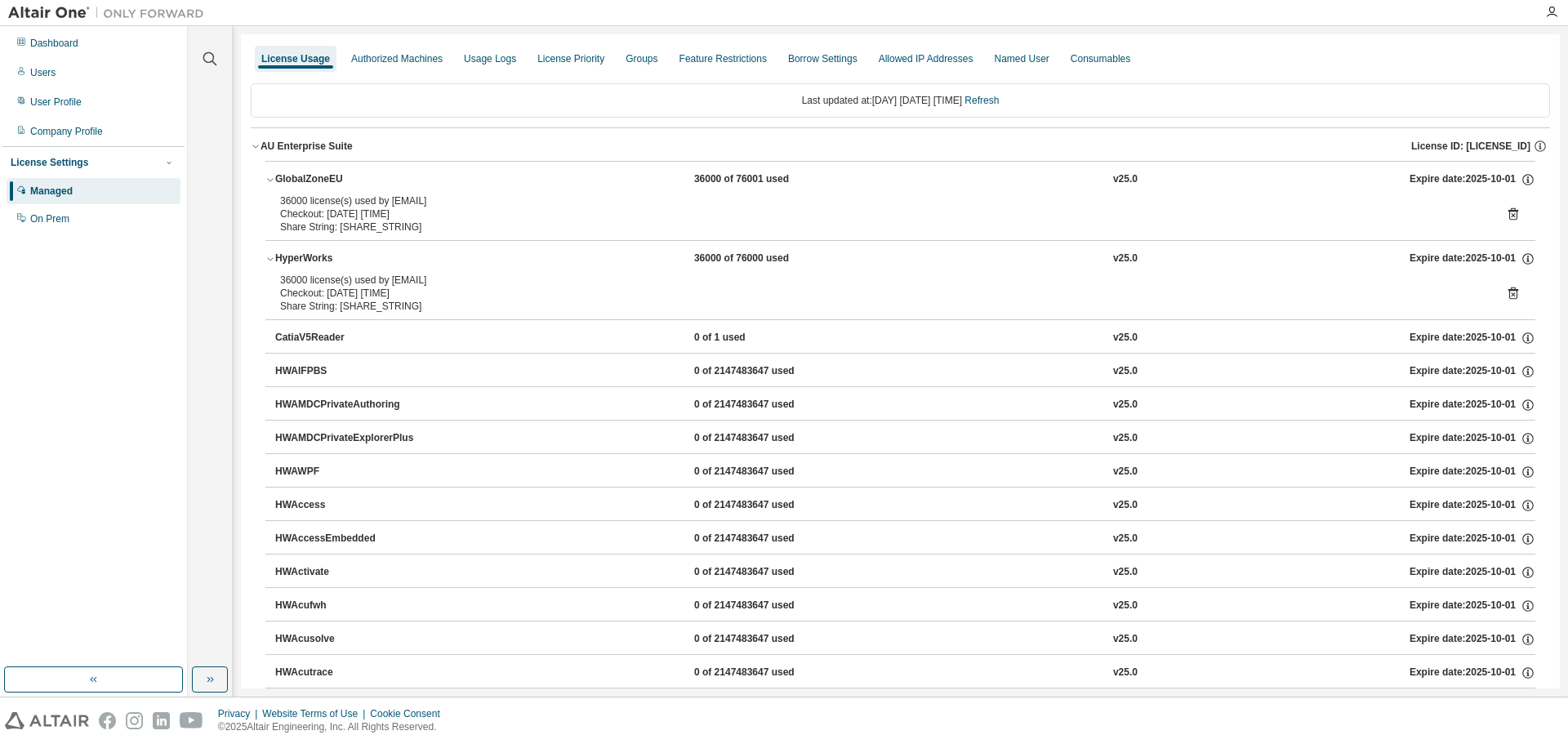 click on "HyperWorks" at bounding box center (349, 259) 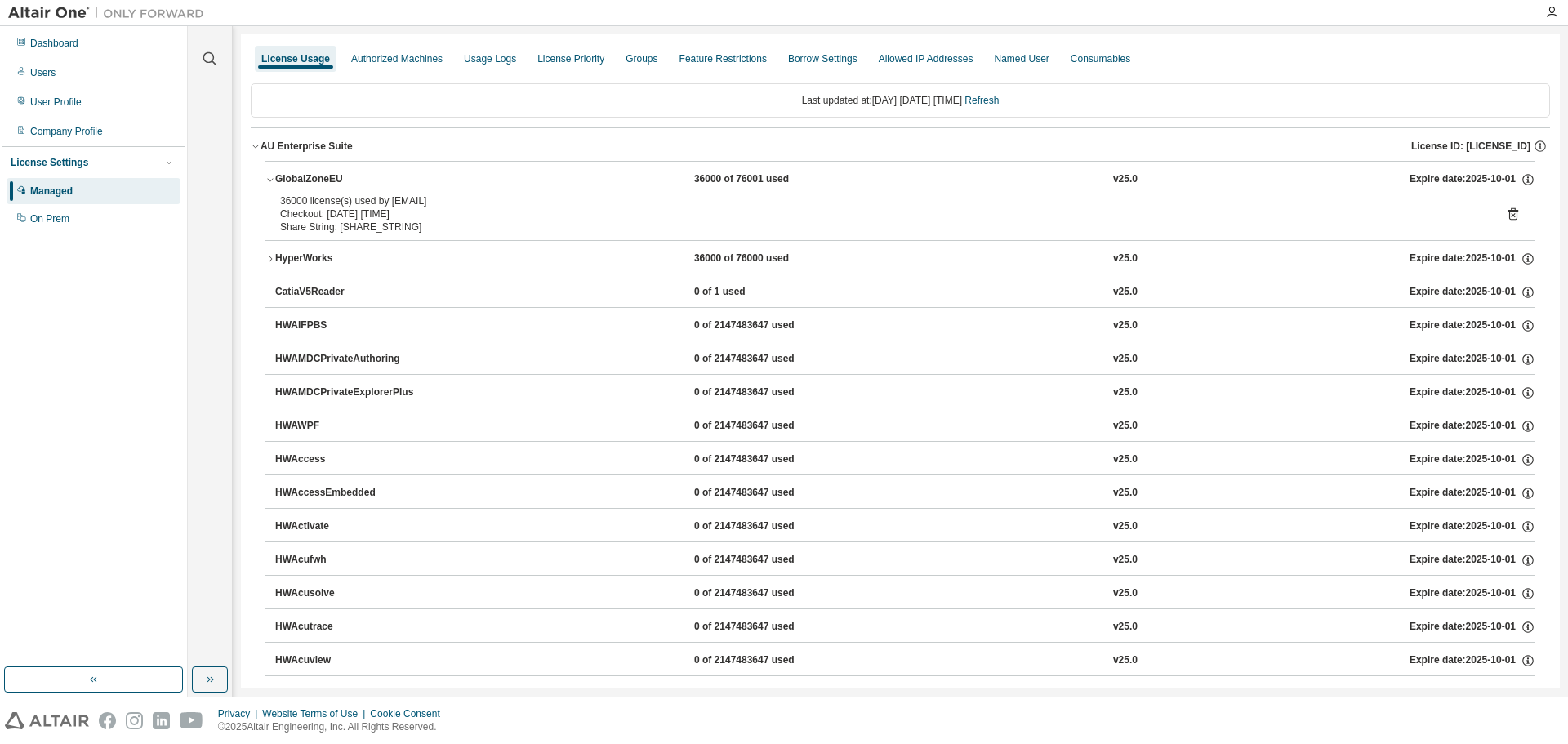 click 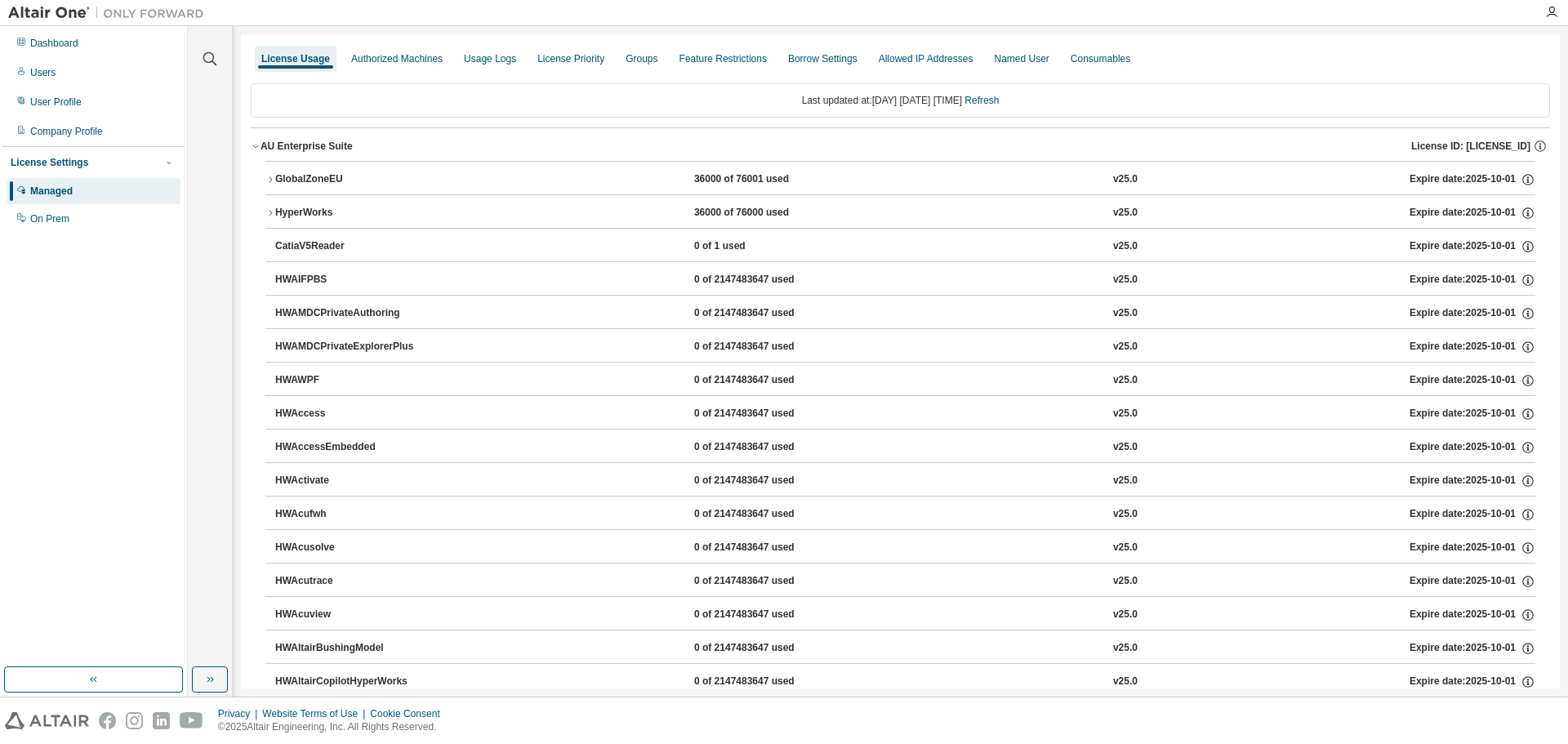 click 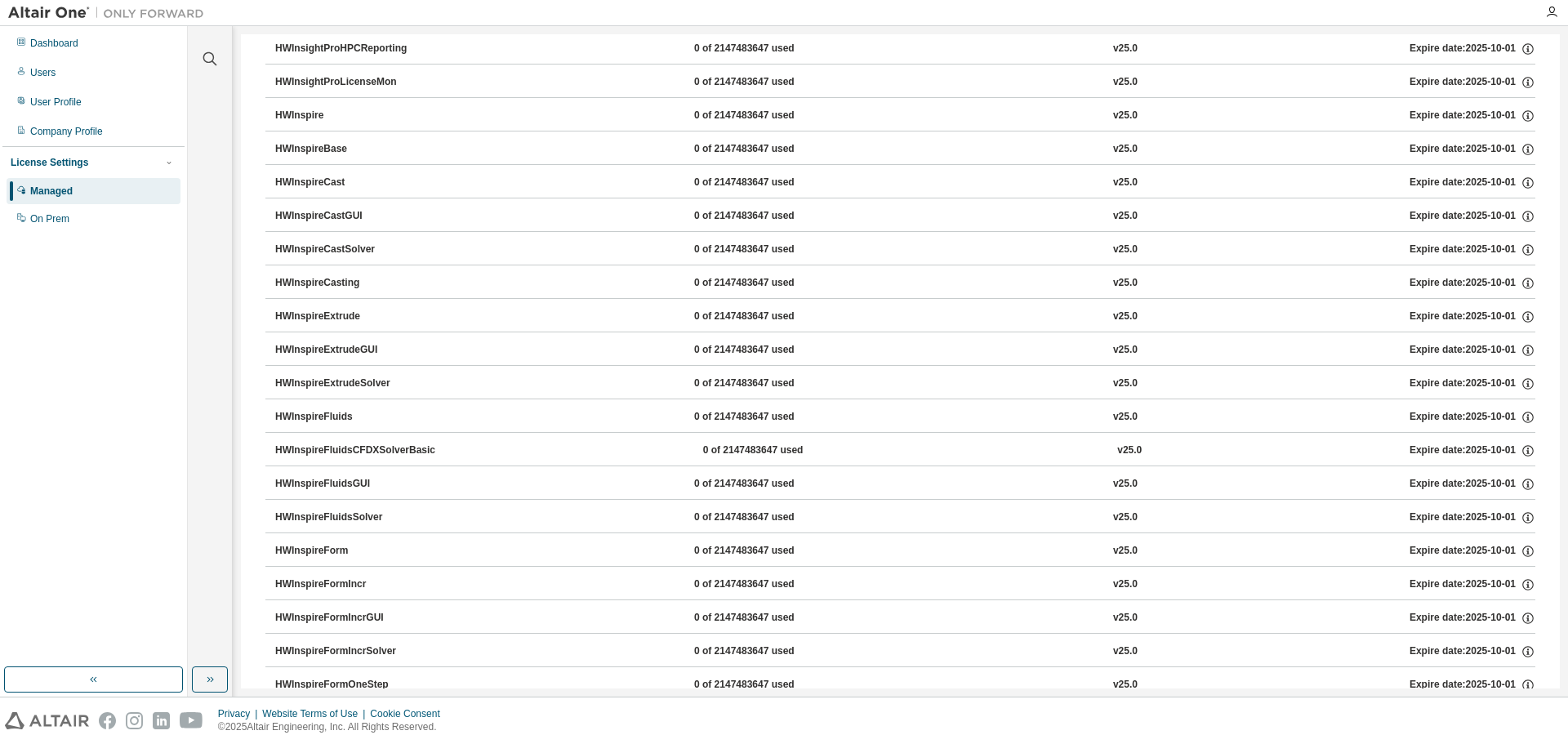 scroll, scrollTop: 5063, scrollLeft: 0, axis: vertical 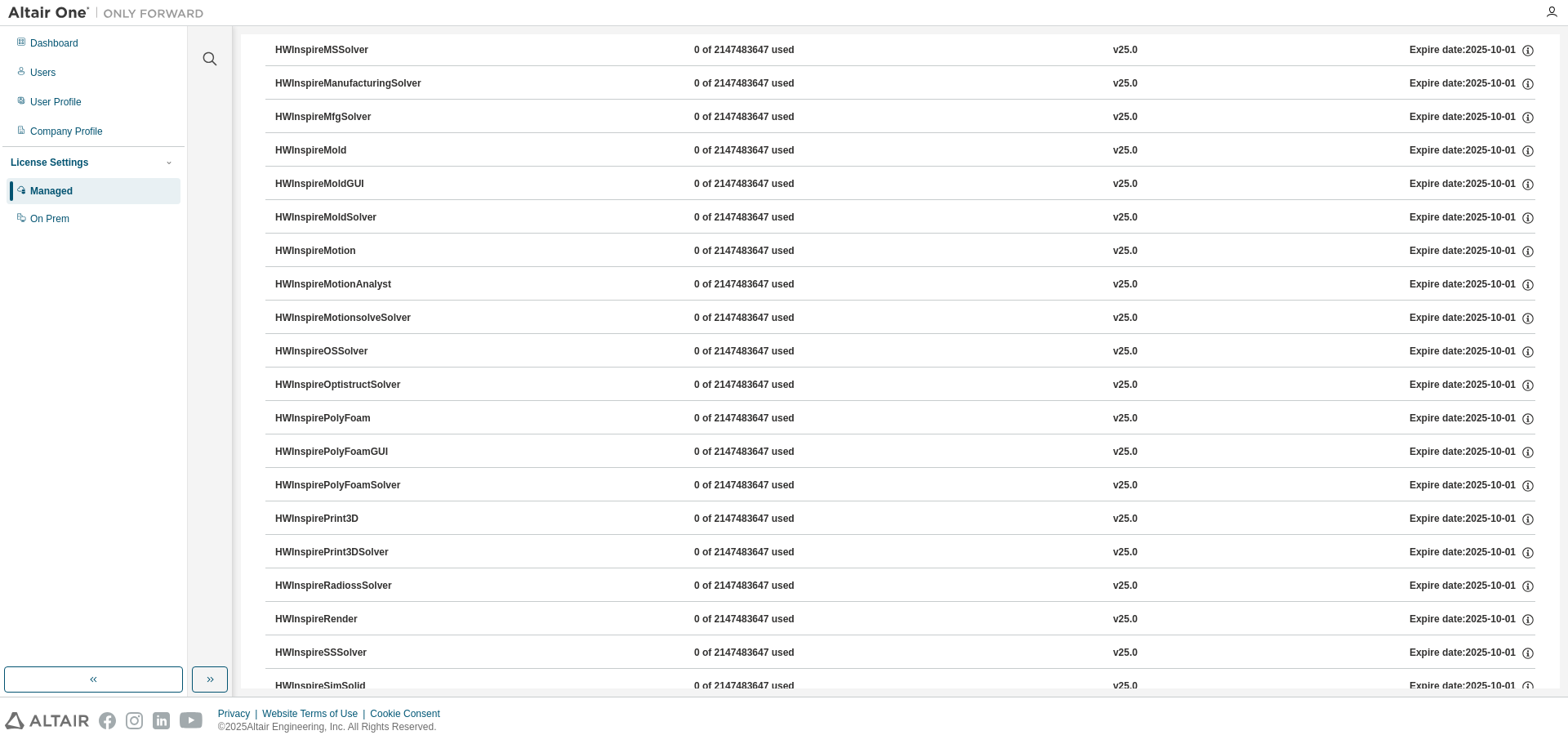 type 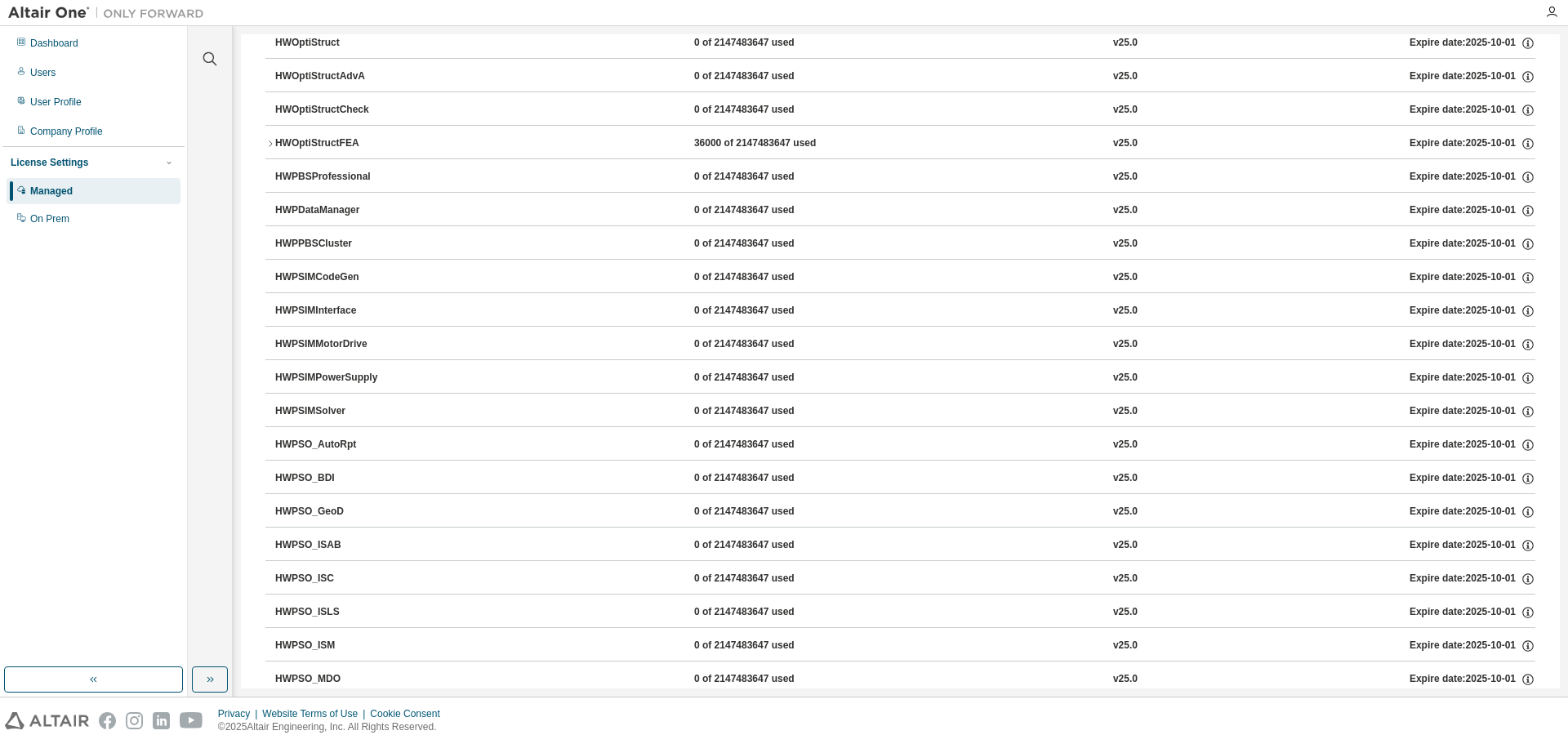 scroll, scrollTop: 6452, scrollLeft: 0, axis: vertical 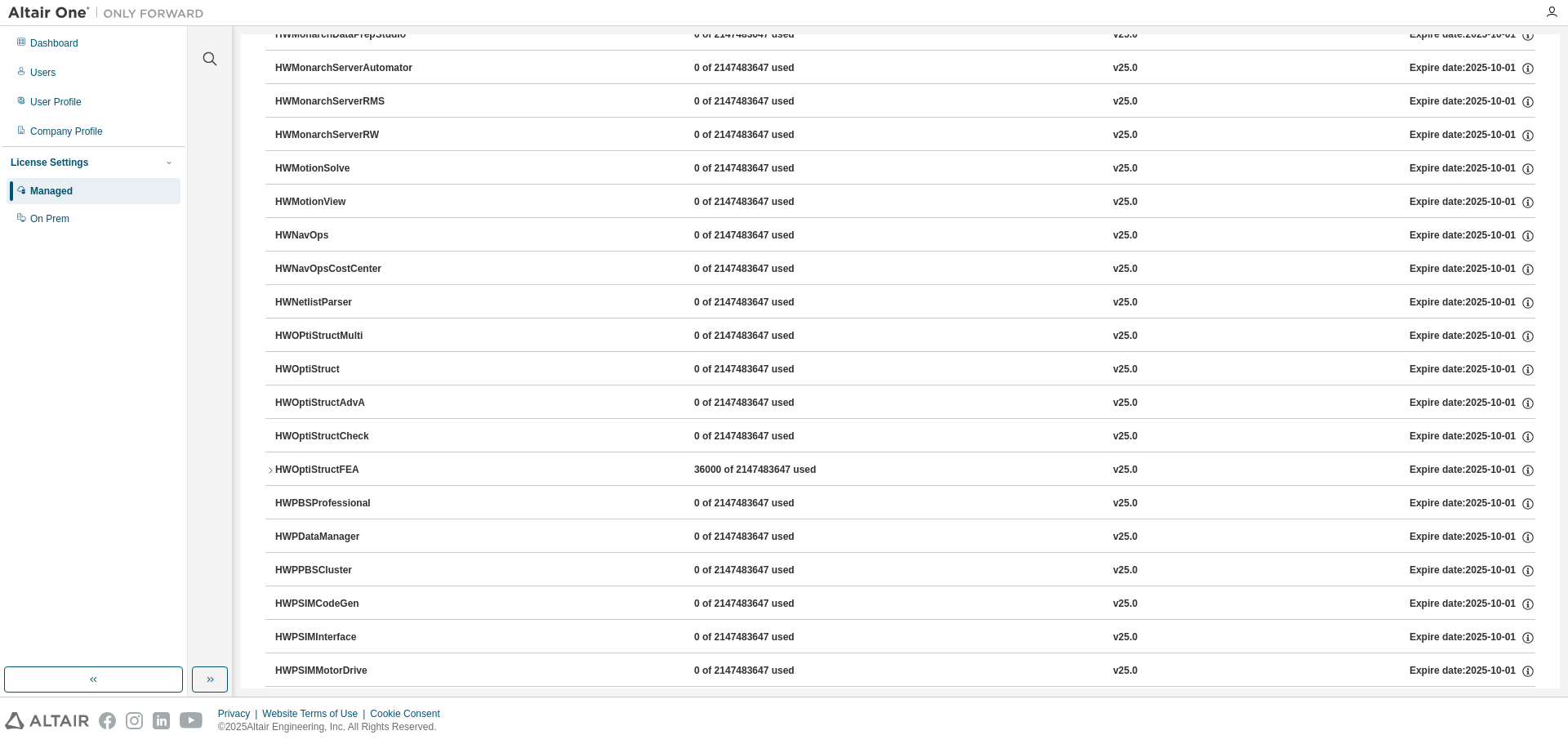 click 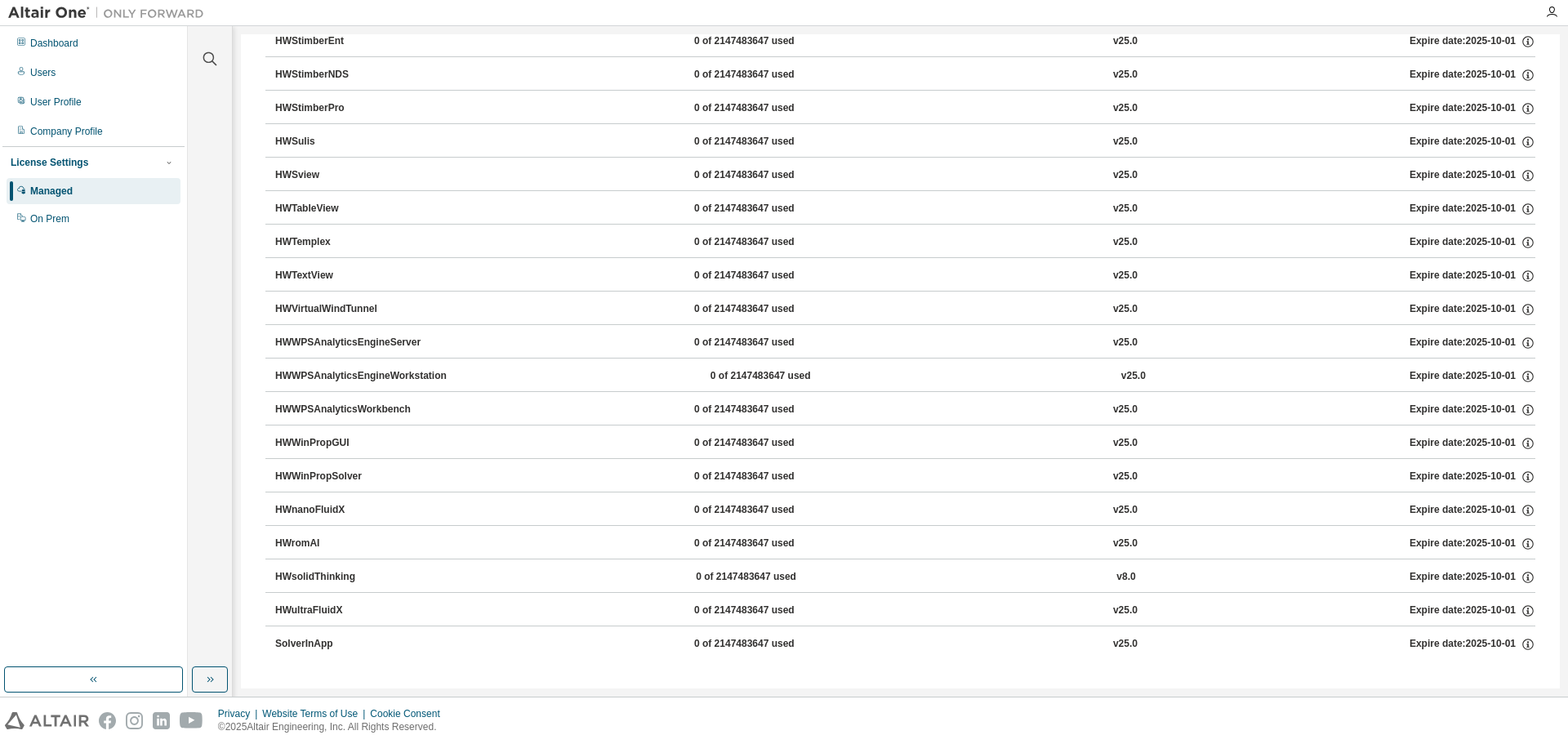 type 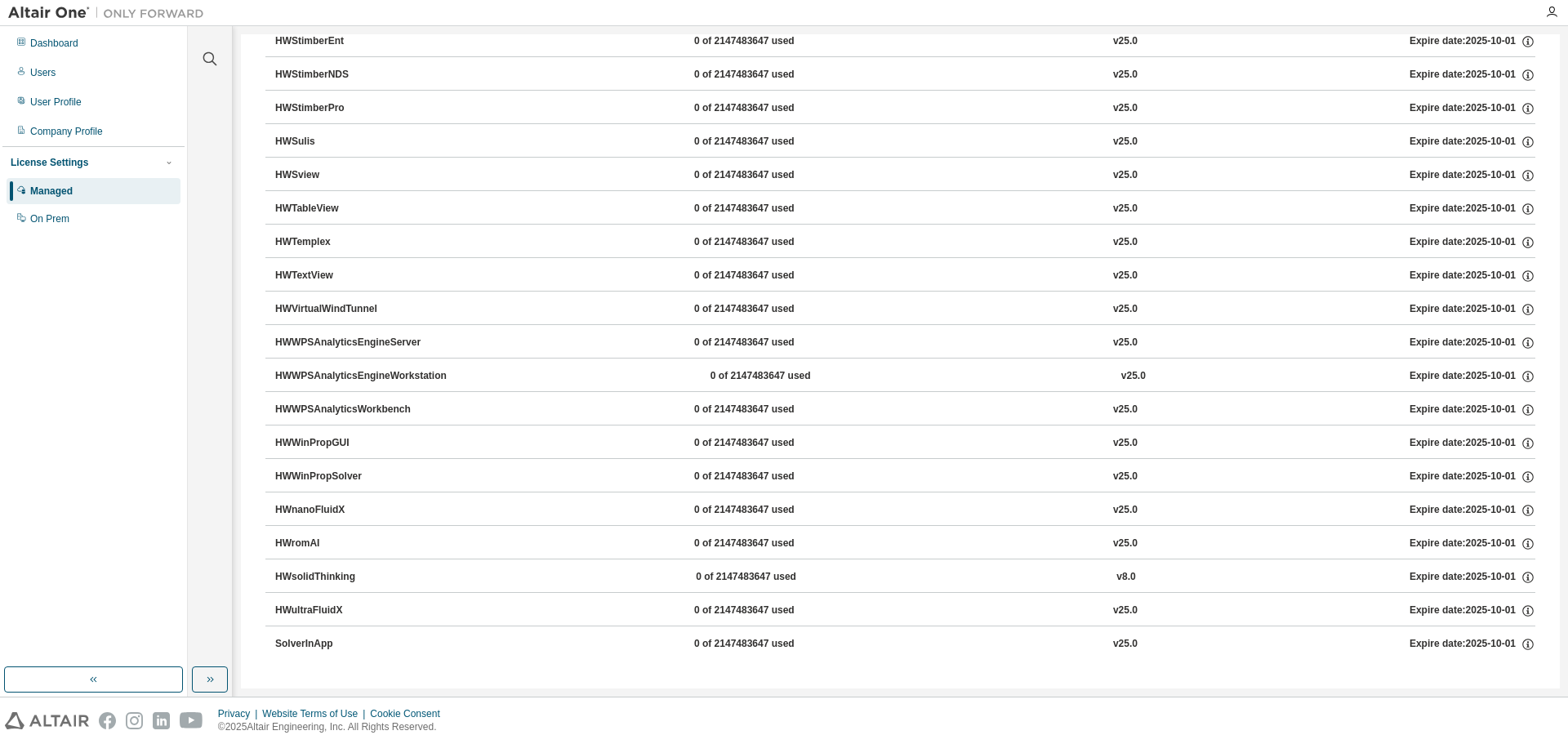 click on "HWOptiStructFEA 36000 of 2147483647 used v25.0 Expire date:  2025-10-01" at bounding box center [900, -3575] 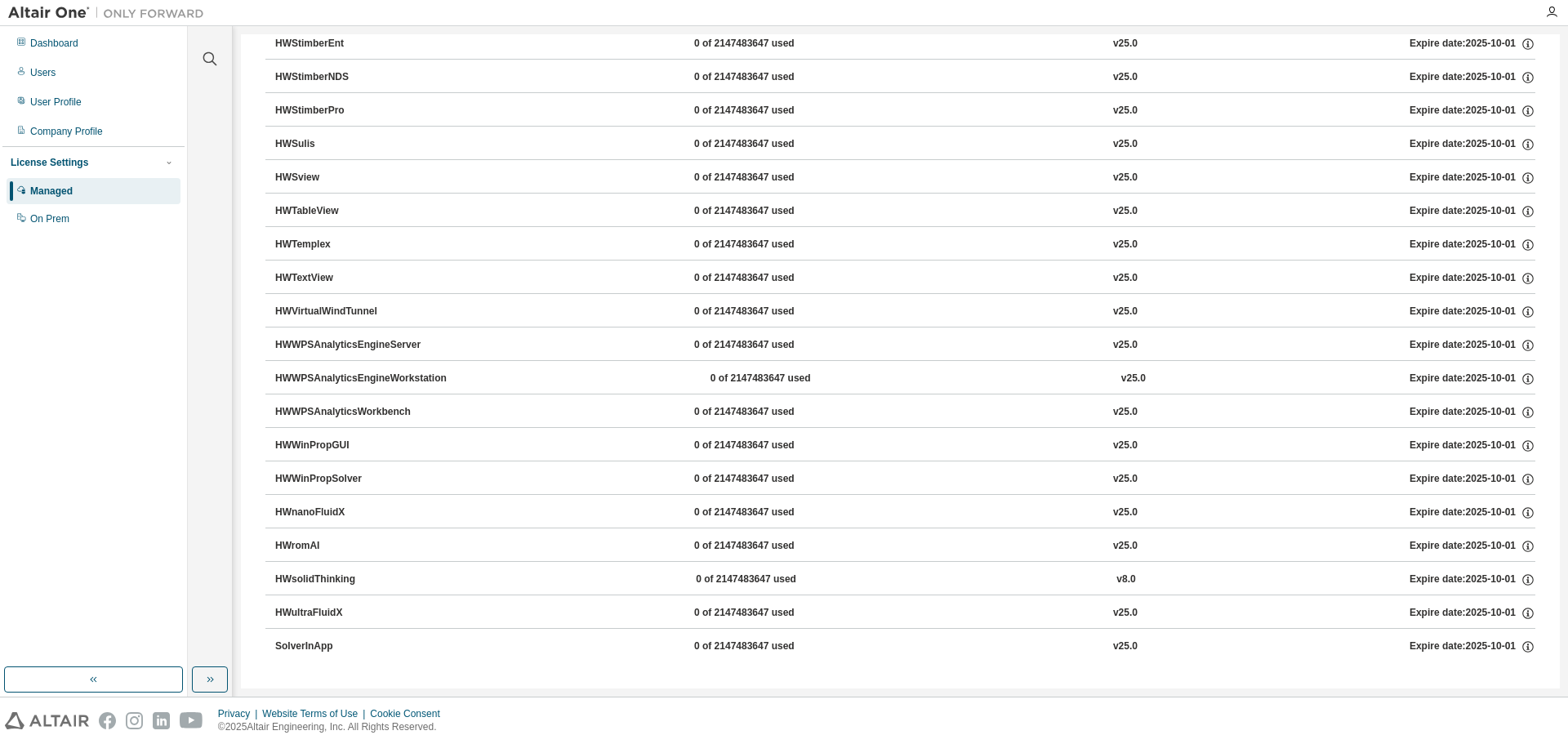 click on "HWOptiStructFEA 36000 of 2147483647 used v25.0 Expire date:  2025-10-01" at bounding box center (900, -3618) 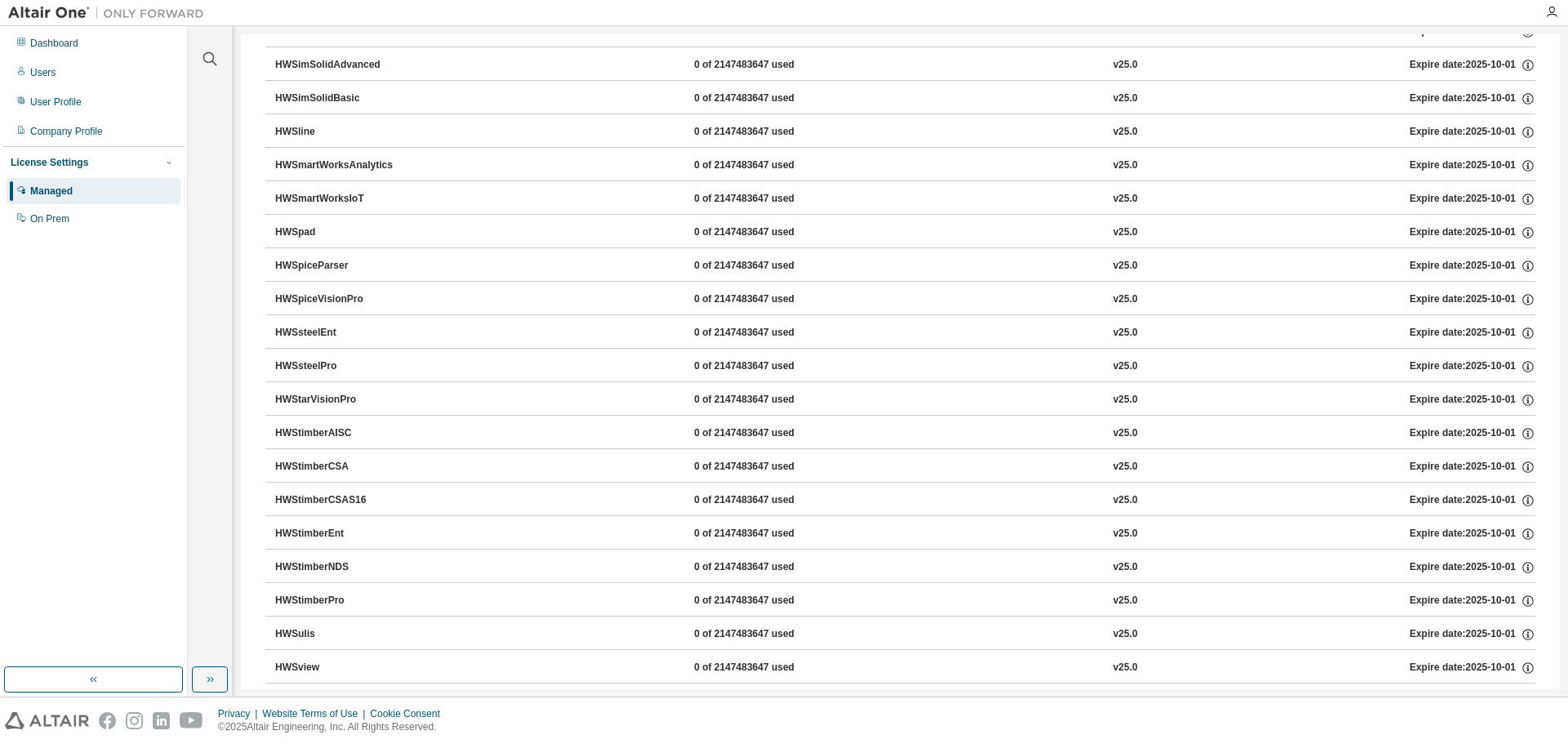 click on "HWOptiStructFEA 36000 of 2147483647 used v25.0 Expire date:  2025-10-01" at bounding box center (900, -3082) 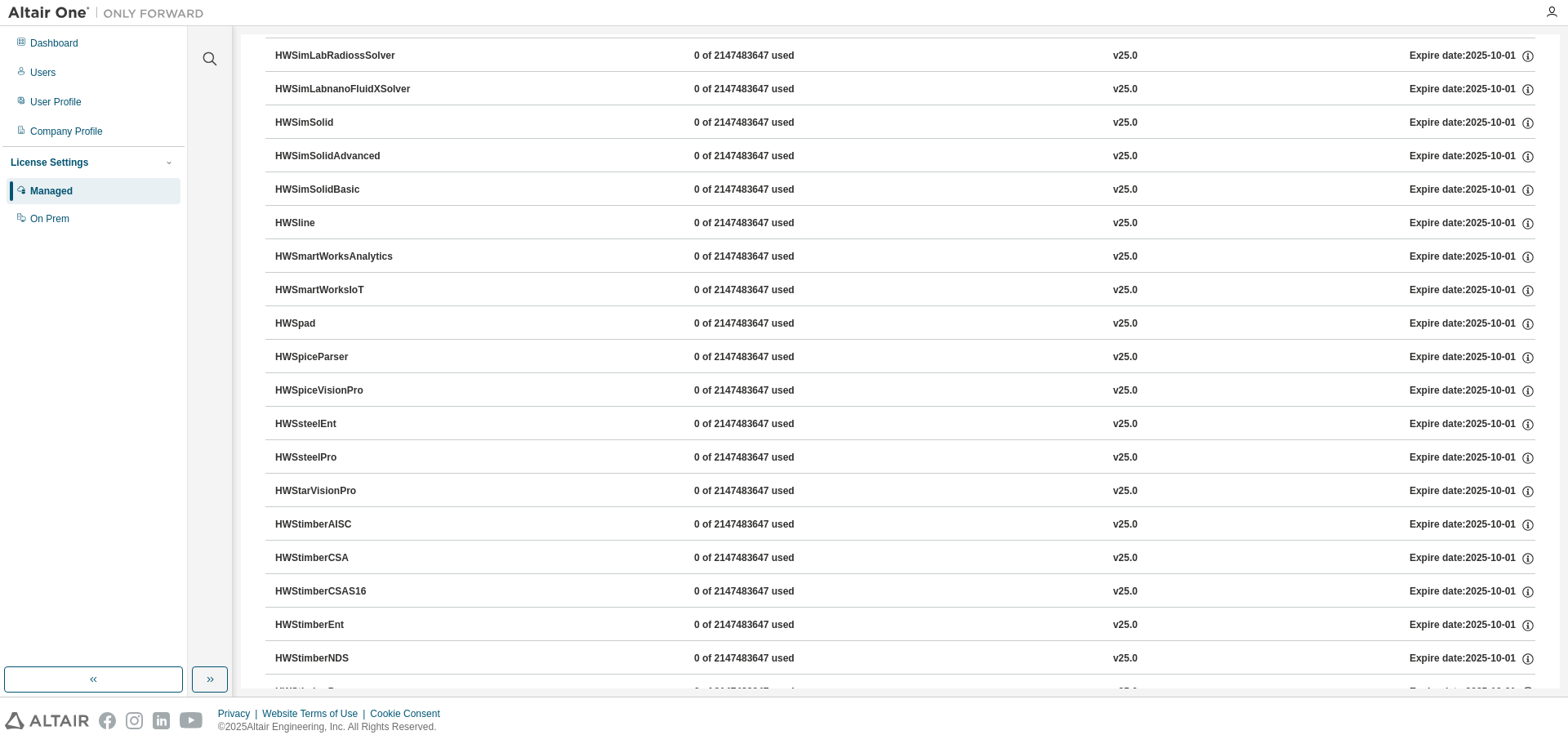 click on "HWOptiStructFEA 36000 of 2147483647 used v25.0 Expire date:  2025-10-01" at bounding box center [900, -3036] 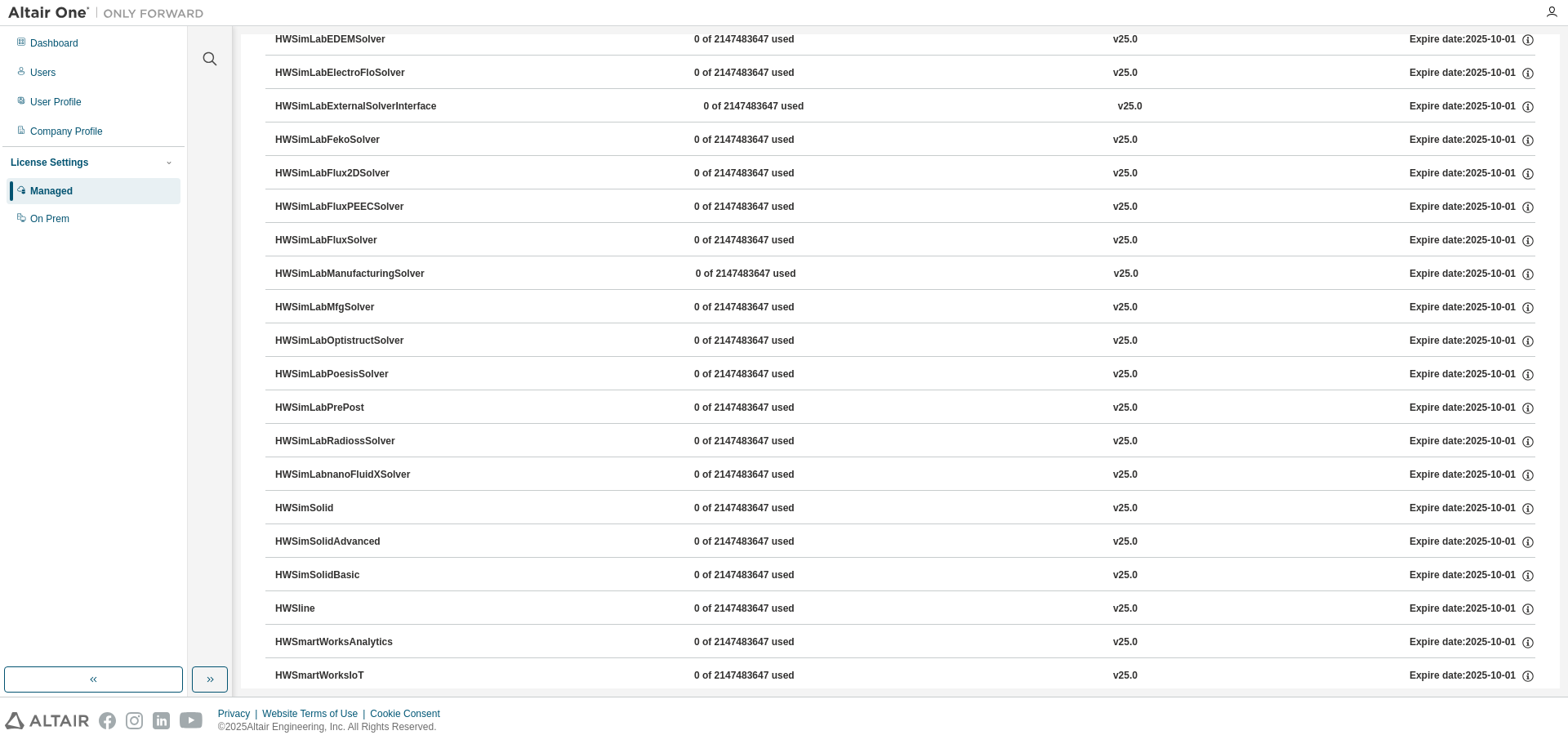 click on "HWOptiStructFEA 36000 of 2147483647 used v25.0 Expire date:  2025-10-01" at bounding box center [900, -2605] 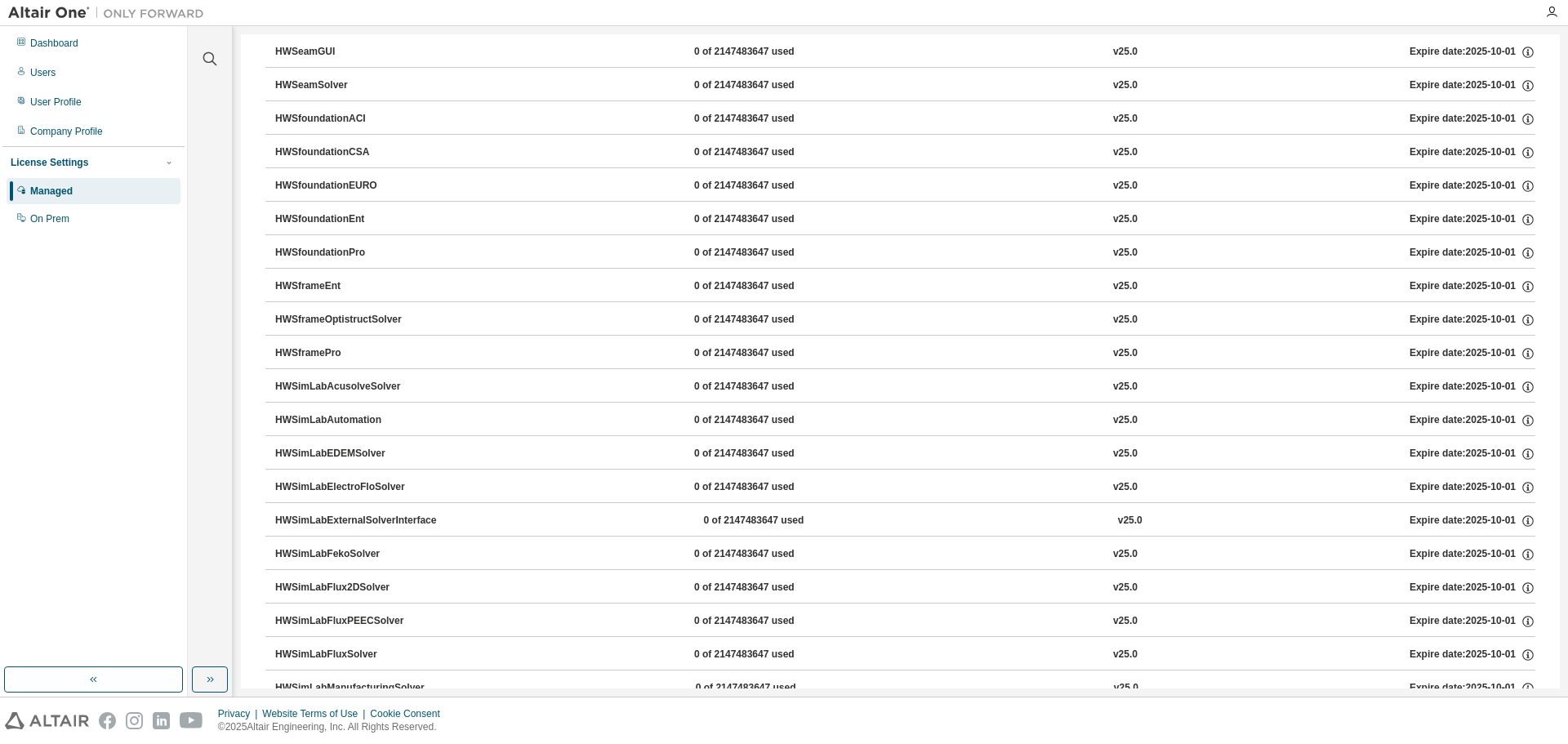 click on "HWOptiStructFEA 36000 of 2147483647 used v25.0 Expire date:  2025-10-01" at bounding box center [900, -2237] 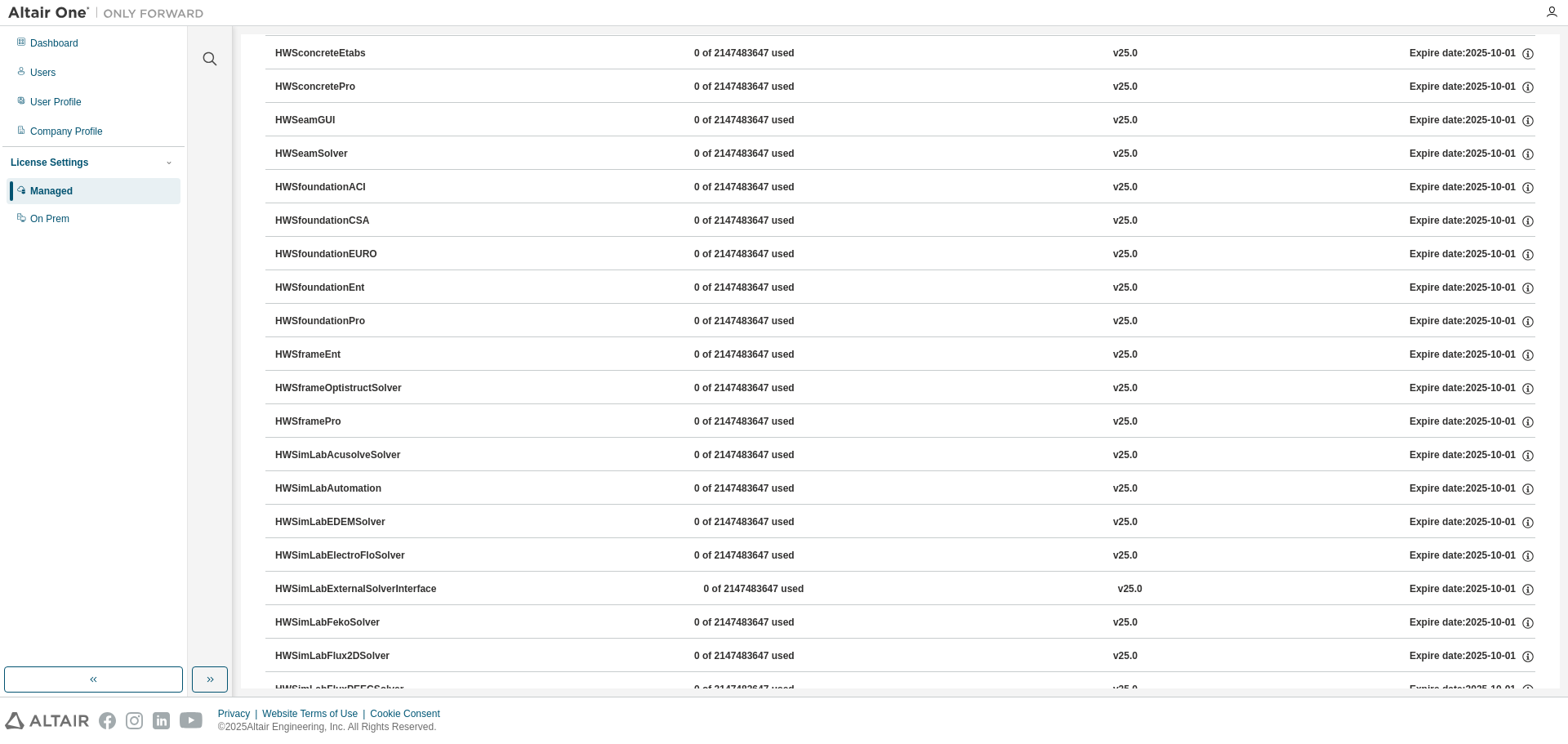 click on "HWOptiStructFEA 36000 of 2147483647 used v25.0 Expire date:  2025-10-01" at bounding box center [900, -2123] 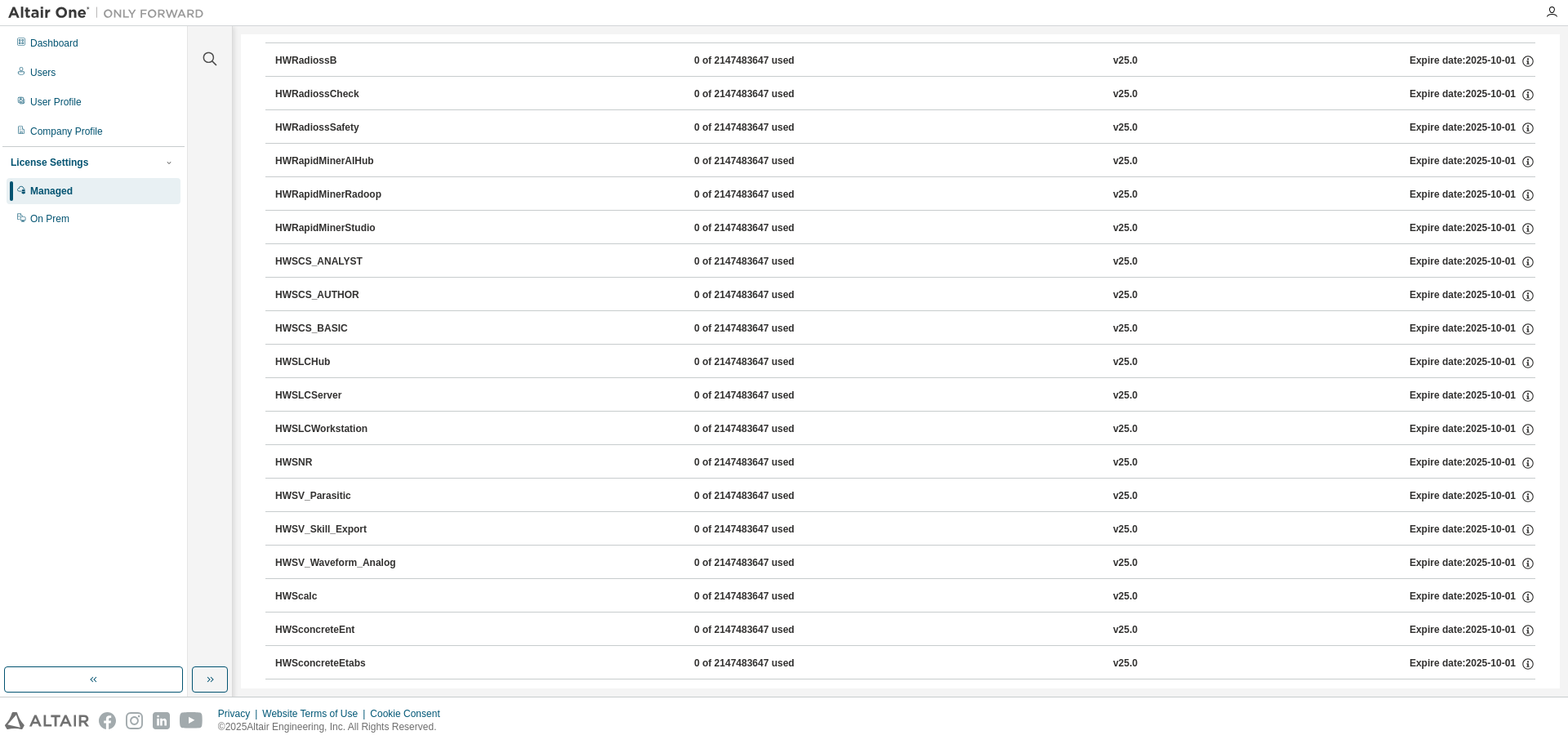 click on "HWOptiStructFEA 36000 of 2147483647 used v25.0 Expire date:  2025-10-01" at bounding box center (900, -1558) 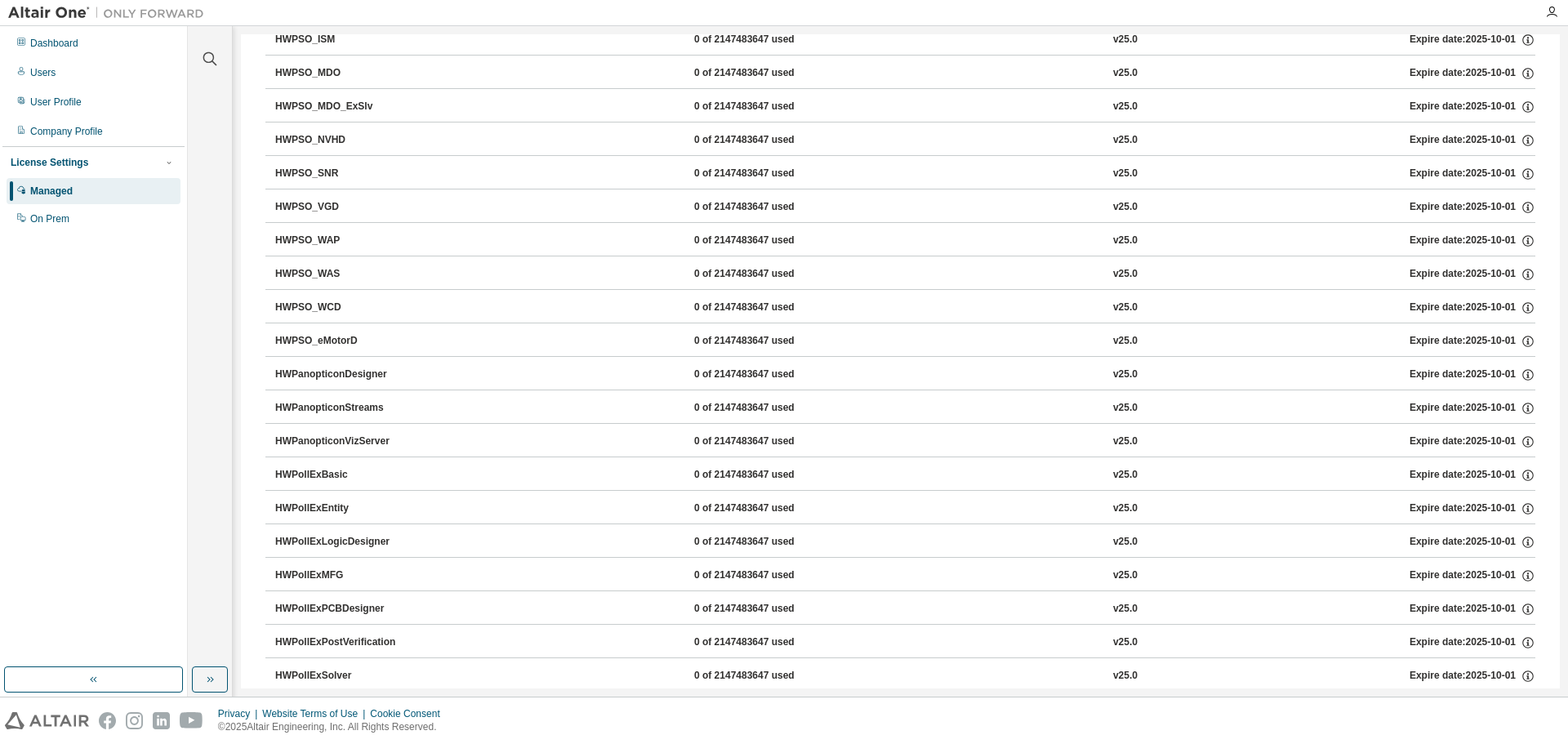 click on "HWOptiStructFEA 36000 of 2147483647 used v25.0 Expire date:  2025-10-01" at bounding box center [900, -462] 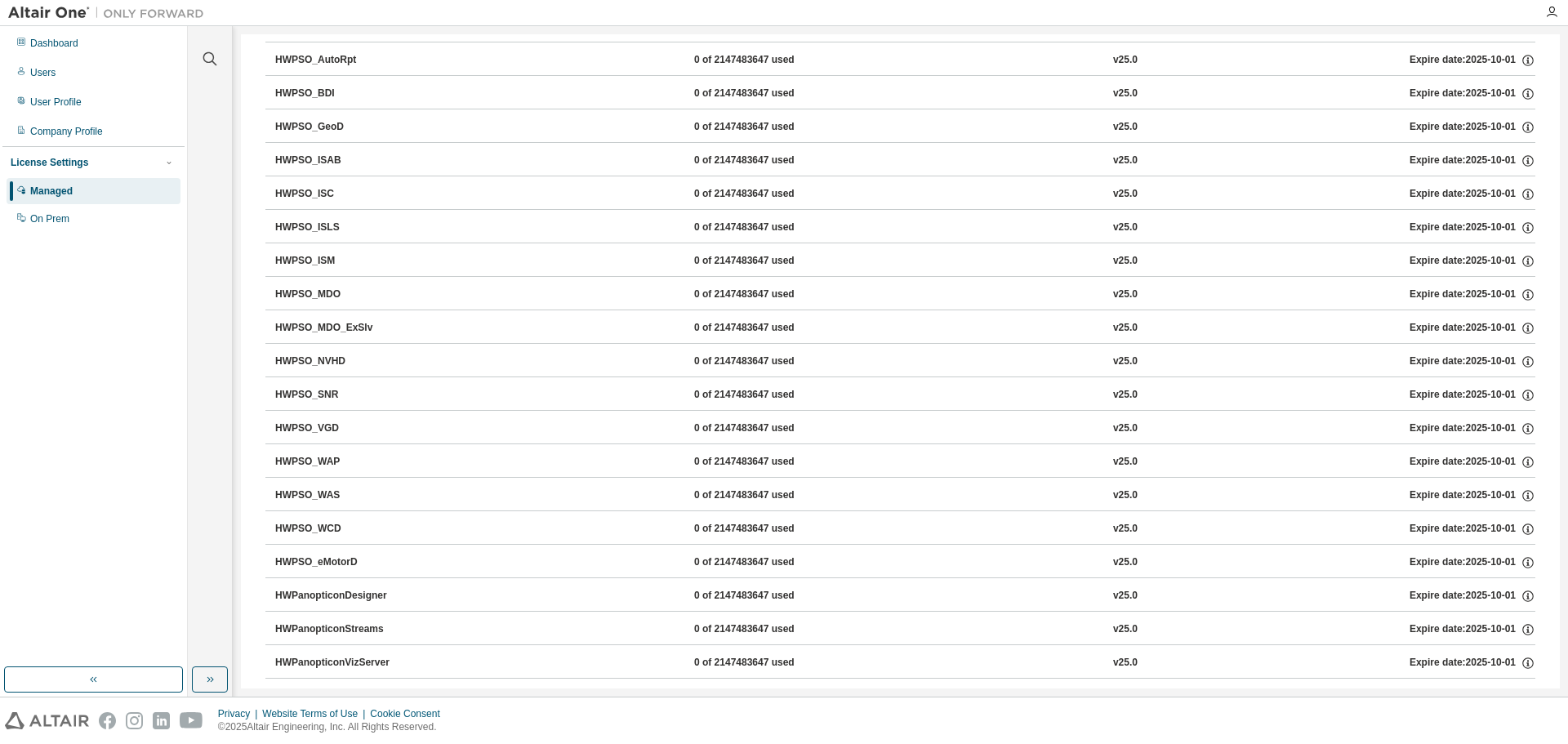 scroll, scrollTop: 7252, scrollLeft: 0, axis: vertical 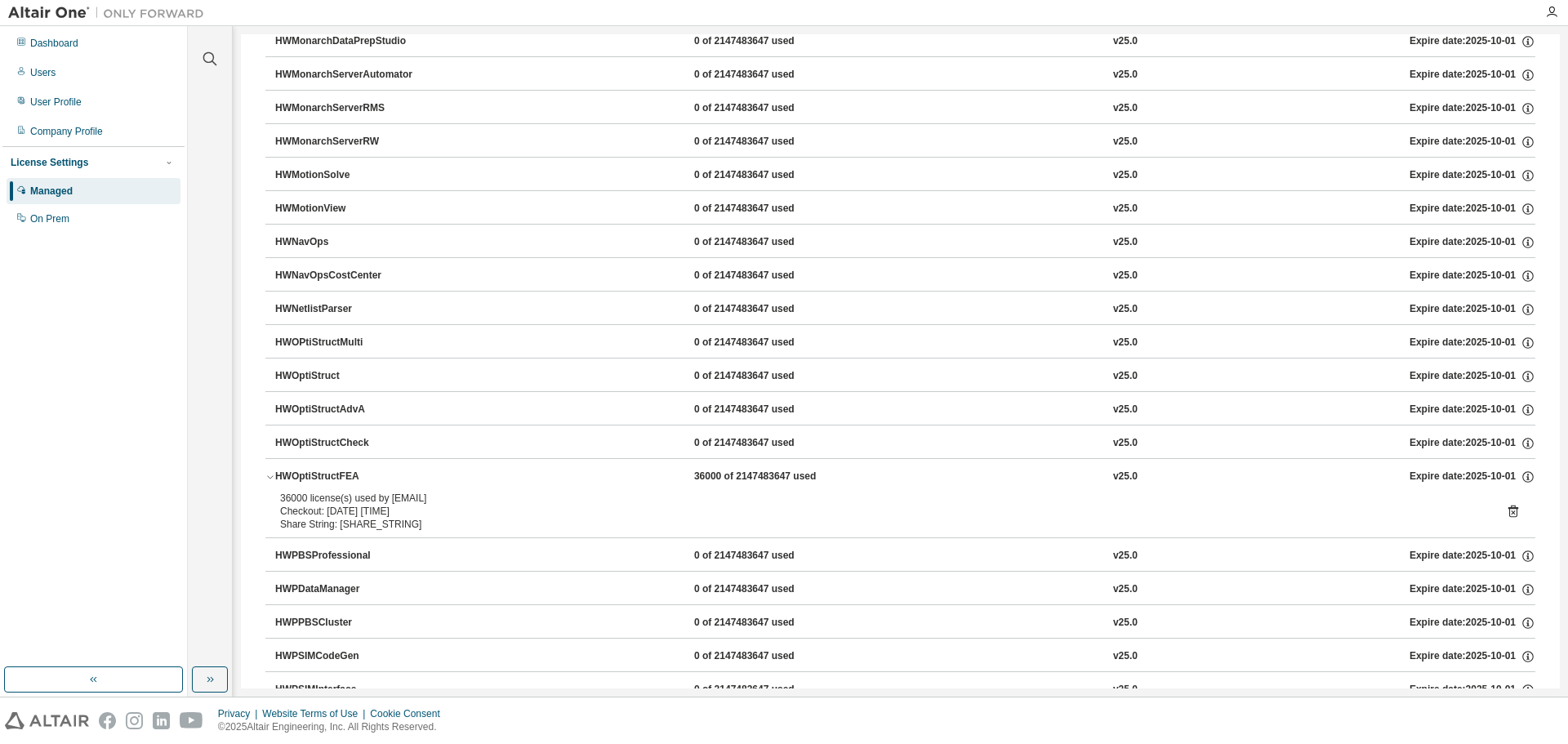 click on "HWOptiStructFEA 36000 of 2147483647 used v25.0 Expire date:  2025-10-01" at bounding box center [900, 477] 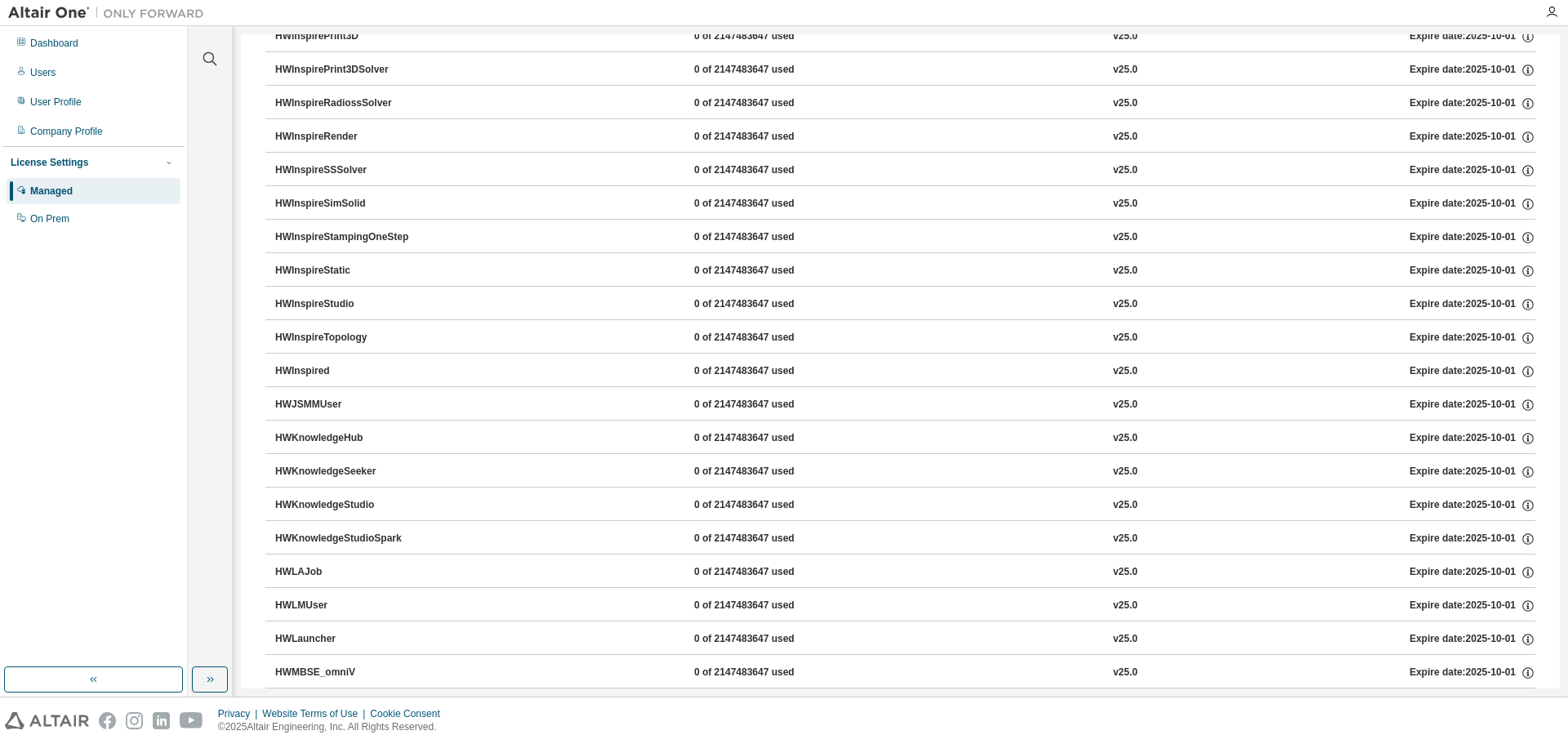 click on "HWOptiStructFEA 36000 of 2147483647 used v25.0 Expire date:  2025-10-01" at bounding box center [900, 1376] 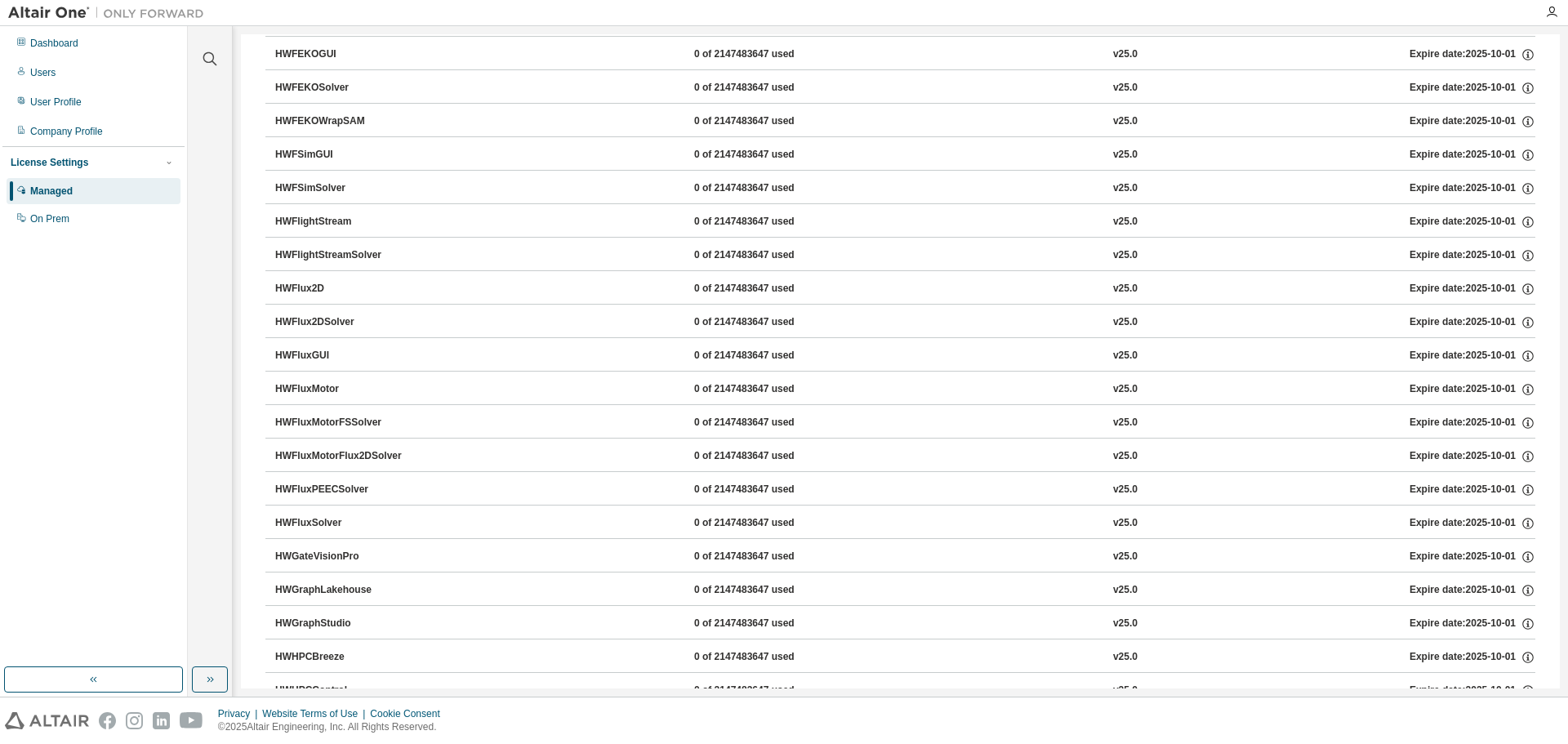 click on "HWOptiStructFEA 36000 of 2147483647 used v25.0 Expire date:  2025-10-01" at bounding box center (900, 4140) 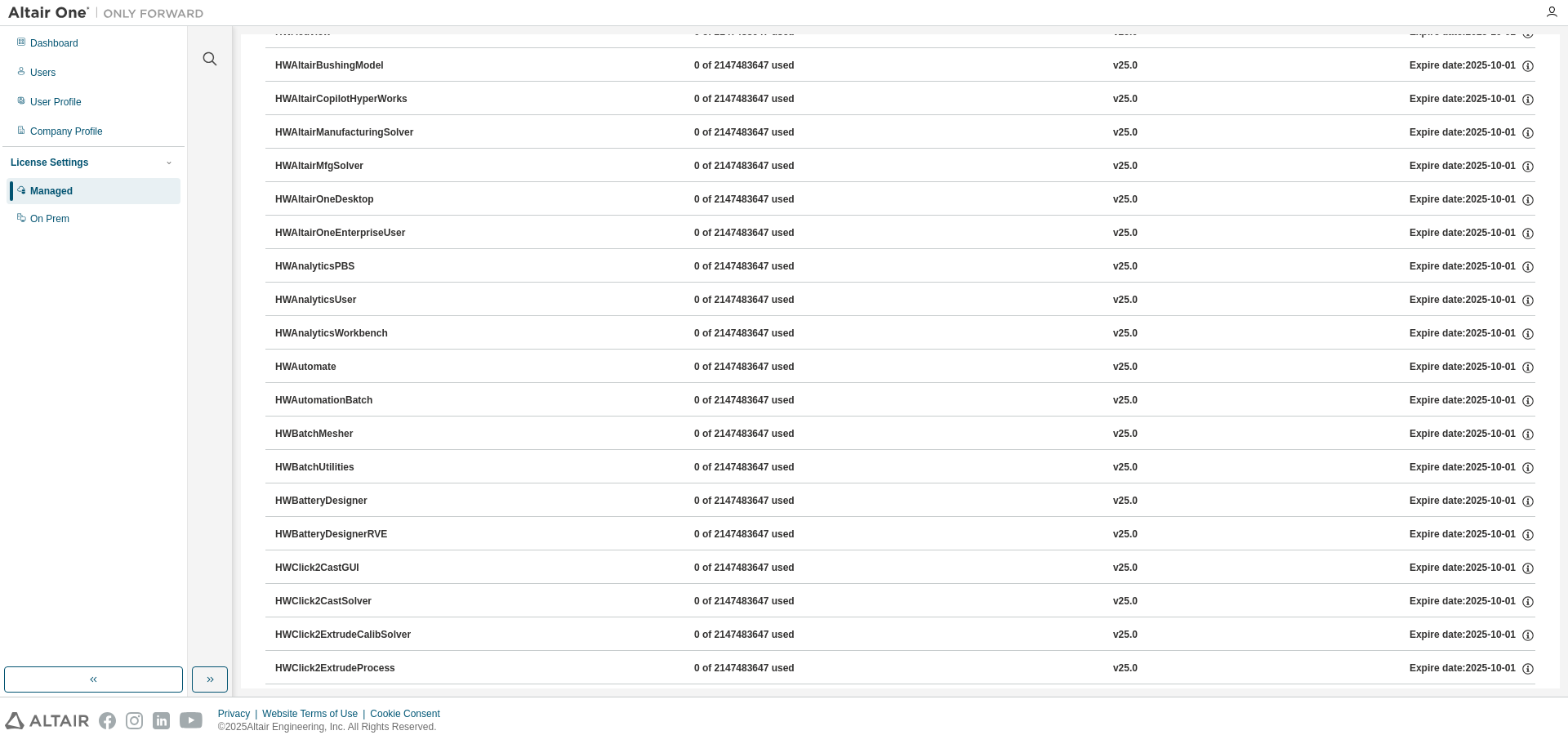scroll, scrollTop: 0, scrollLeft: 0, axis: both 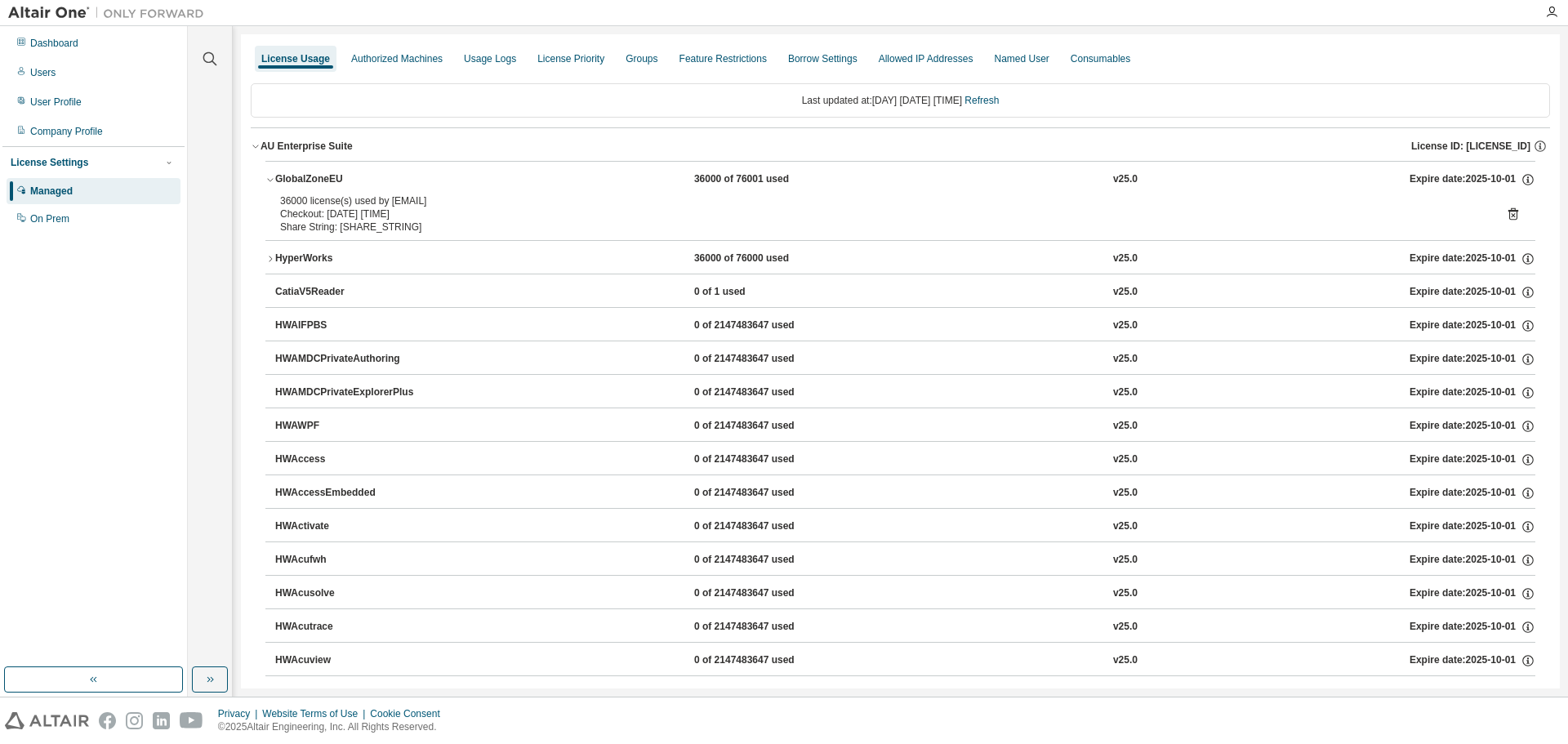 click 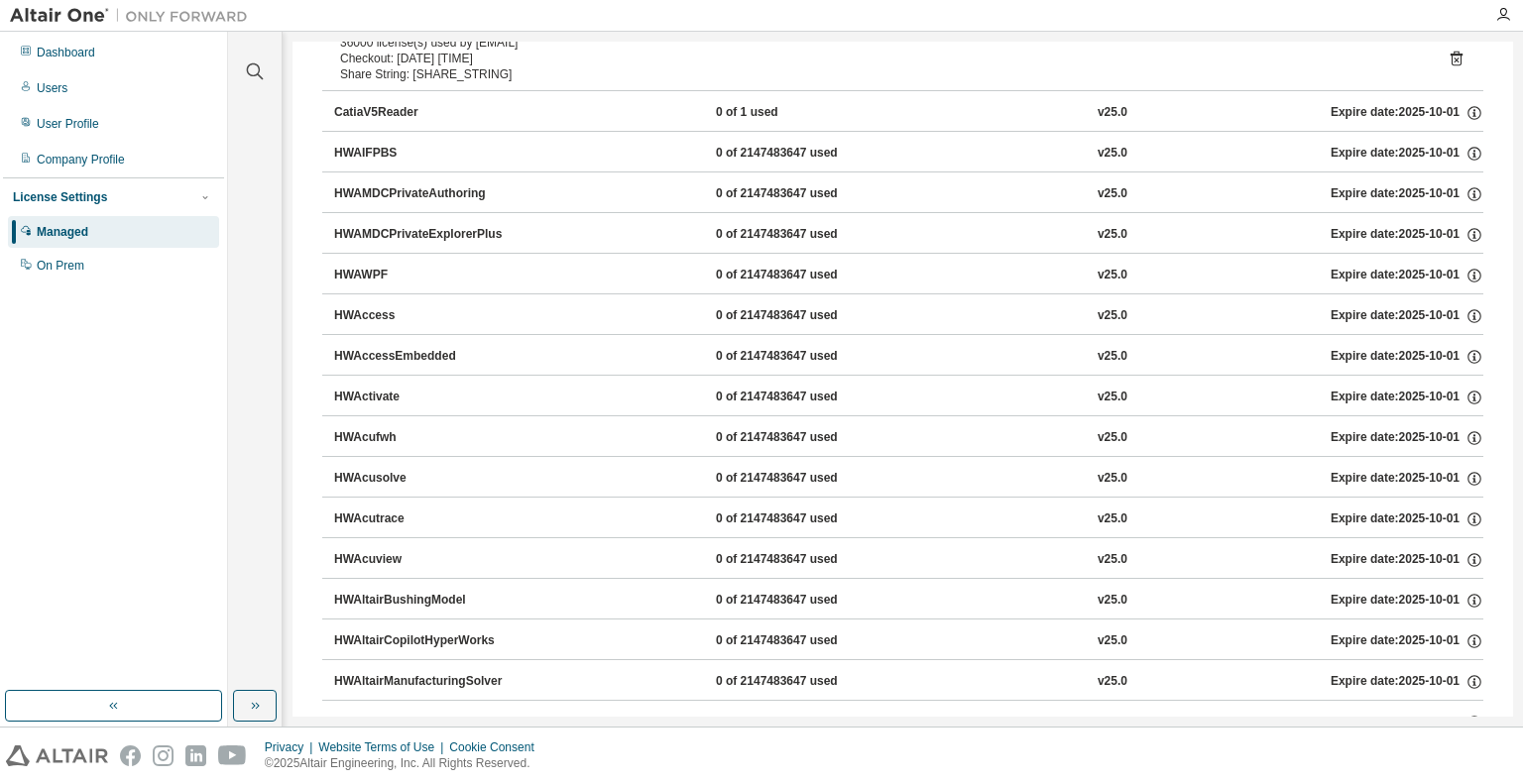 scroll, scrollTop: 0, scrollLeft: 0, axis: both 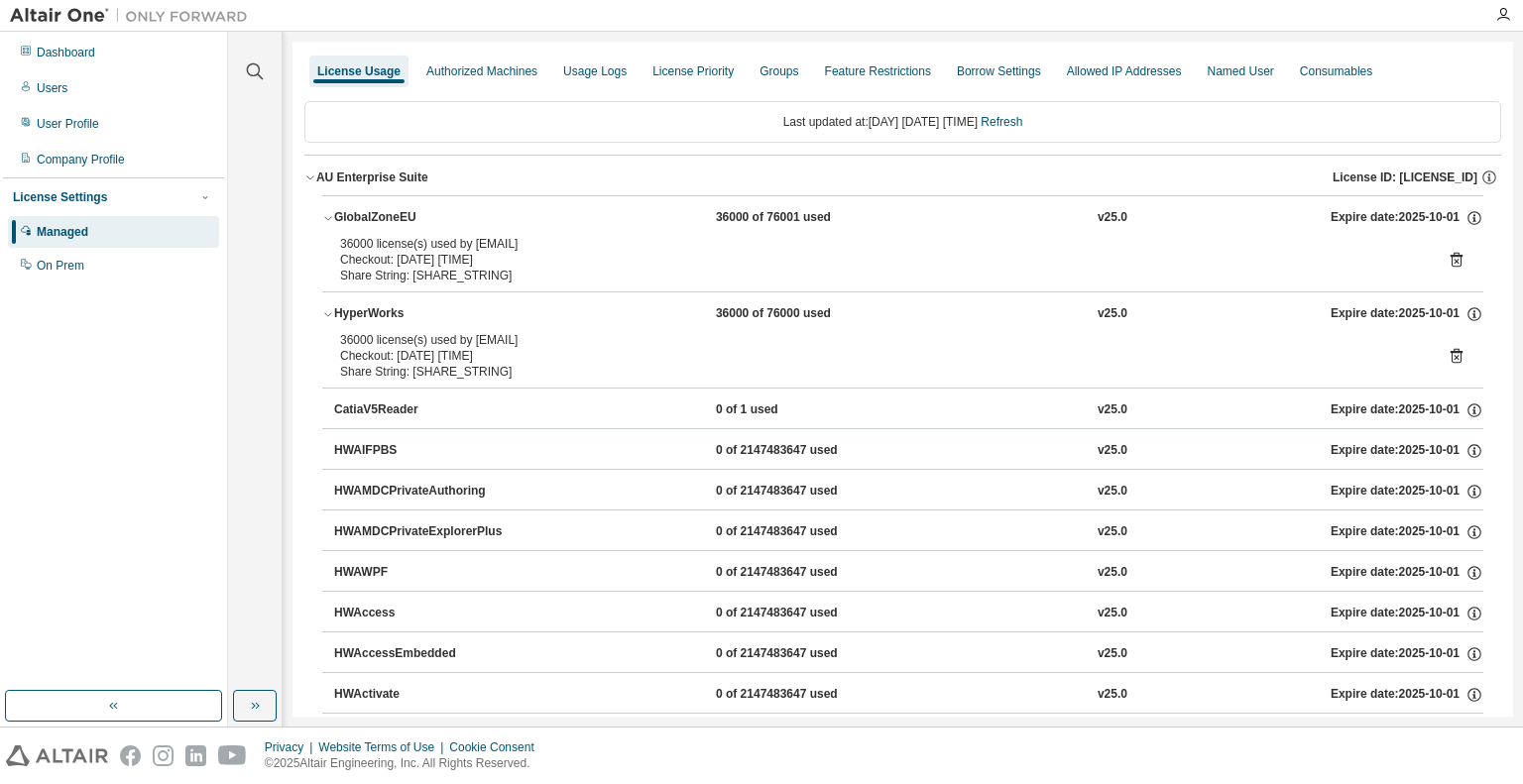 drag, startPoint x: 750, startPoint y: 273, endPoint x: 320, endPoint y: 249, distance: 430.6692 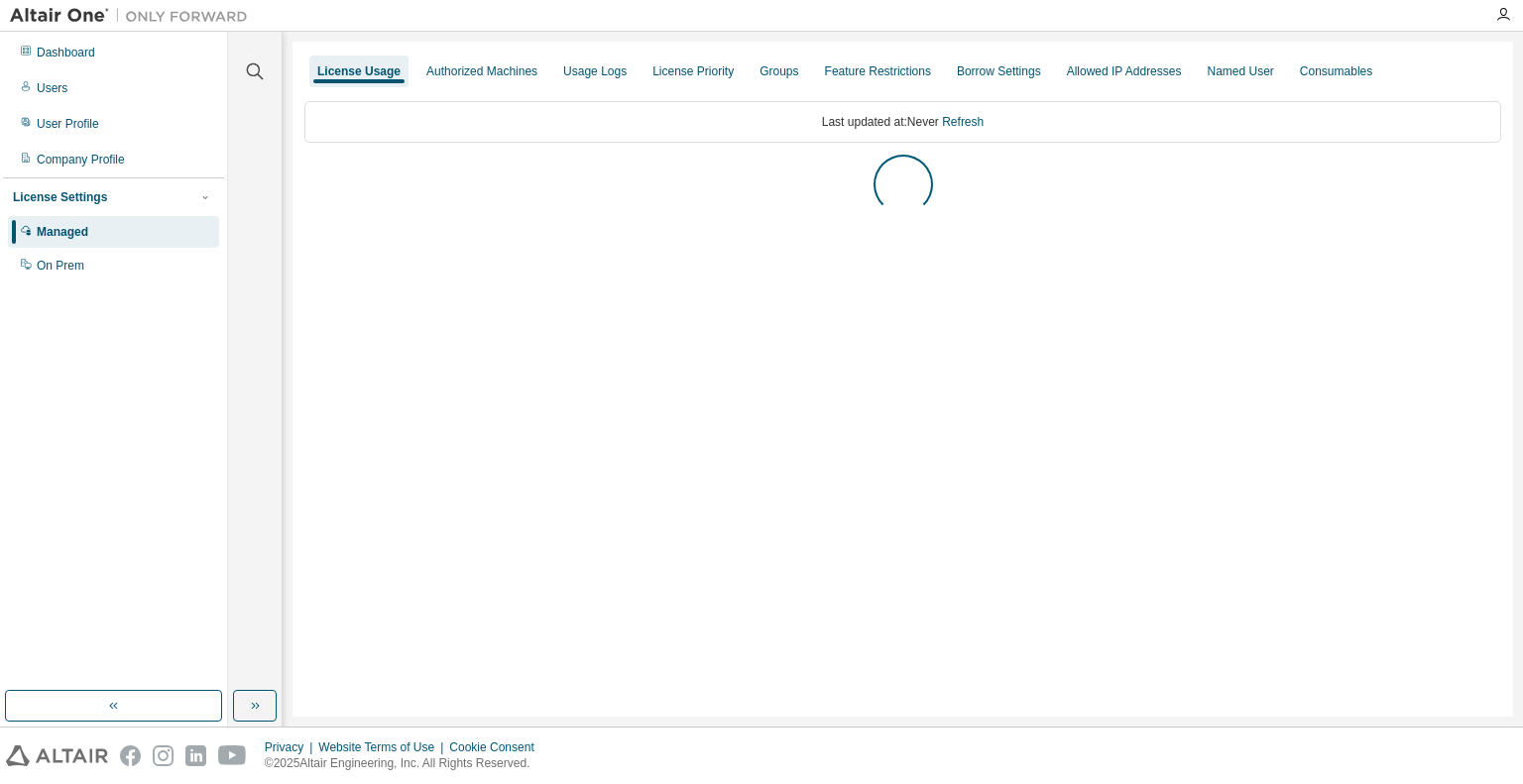 scroll, scrollTop: 0, scrollLeft: 0, axis: both 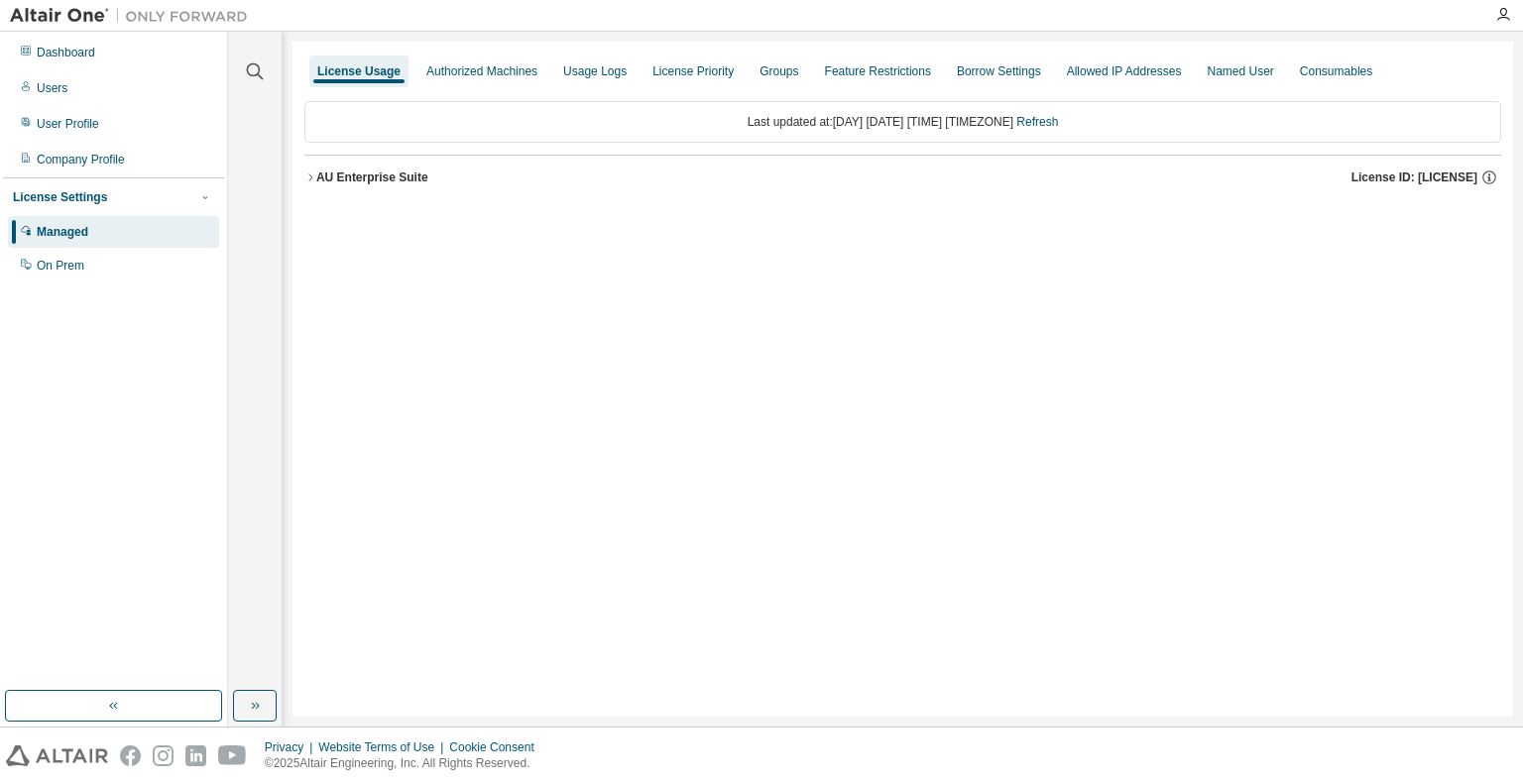 click 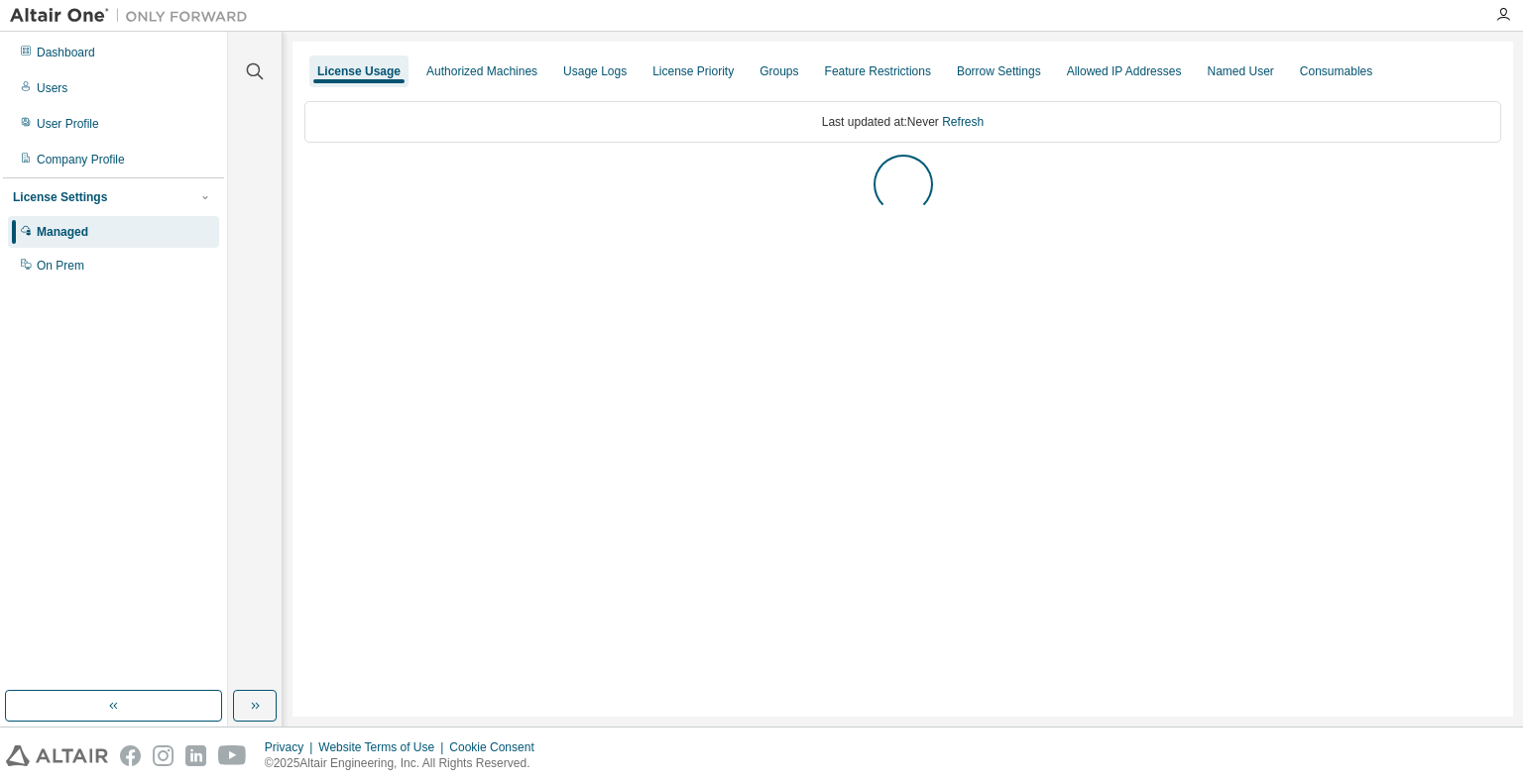 scroll, scrollTop: 0, scrollLeft: 0, axis: both 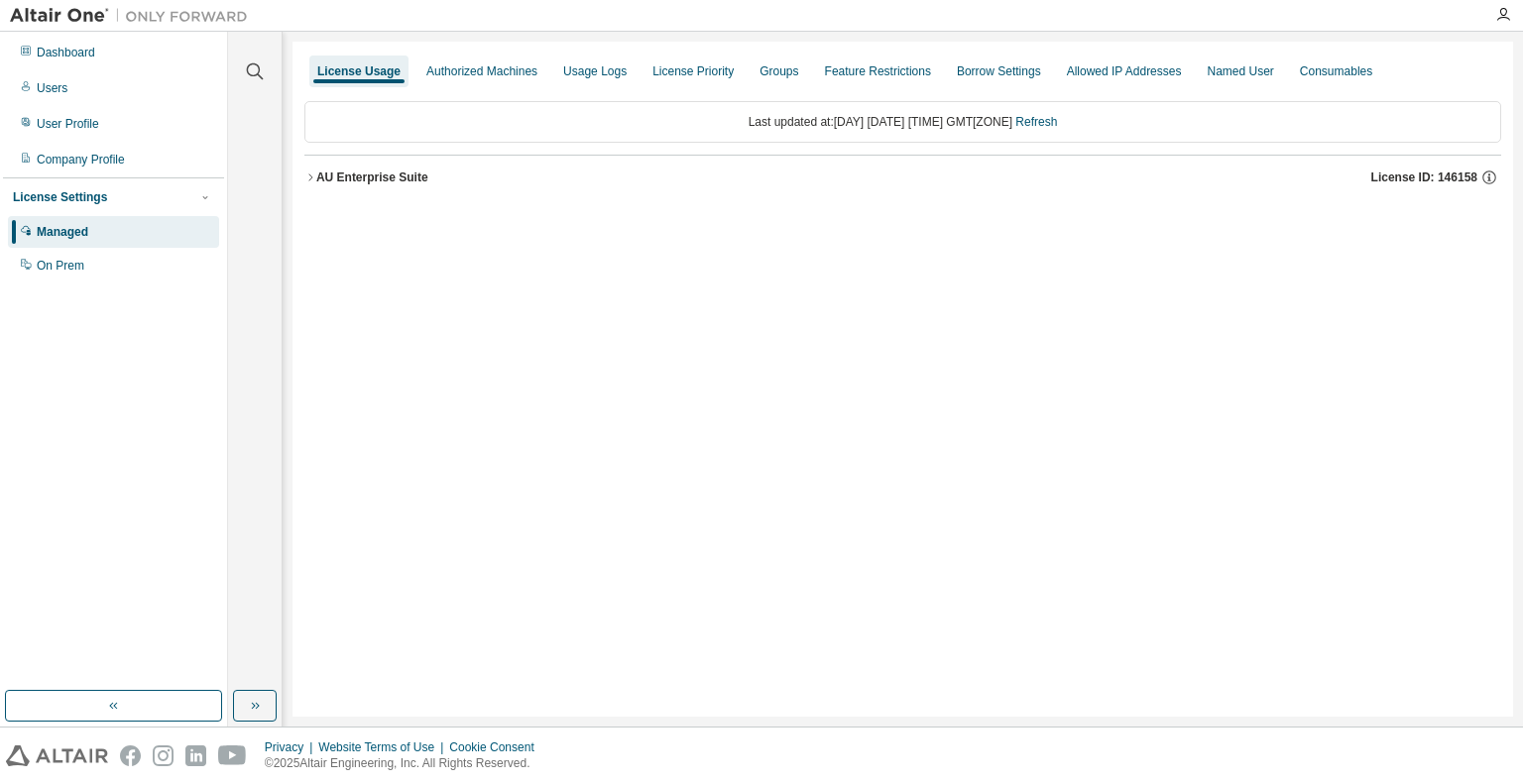 click on "Clear all Collapse on share string Yes No Only used licenses Yes No Only my usage Yes No Feature GlobalZoneEU HyperWorks CatiaV5Reader HWAIFPBS HWAMDCPrivateAuthoring HWAMDCPrivateExplorerPlus HWAWPF HWAccess HWAccessEmbedded HWActivate HWAcufwh HWAcusolve HWAcutrace HWAcuview HWAltairBushingModel HWAltairCopilotHyperWorks HWAltairManufacturingSolver HWAltairMfgSolver HWAltairOneDesktop HWAltairOneEnterpriseUser HWAnalyticsPBS HWAnalyticsUser HWAnalyticsWorkbench HWAutomate HWAutomationBatch HWBatchMesher HWBatchUtilities HWBatteryDesigner HWBatteryDesignerRVE HWClick2CastGUI HWClick2CastSolver HWClick2ExtrudeCalibSolver HWClick2ExtrudeProcess HWClick2ExtrudeQuenchingSolver HWClick2FormIncrGUI HWClick2FormOneStep HWClick2MoldGUI HWClick2MoldSolver HWCompose HWConnectMe HWDSim HWDataManager HWDesignAIGui HWDistributedLoadMapper HWEComputeManager HWEDEMGUI HWEDEMSolver HWEDataManager HWEDisplayManager HWEEvisionBasic HWEEvisionDiff HWEEvisionDocGen HWEEvisionPro HWEEvisionSignOff HWEProcessManager HWESAComp All" at bounding box center [876, 379] 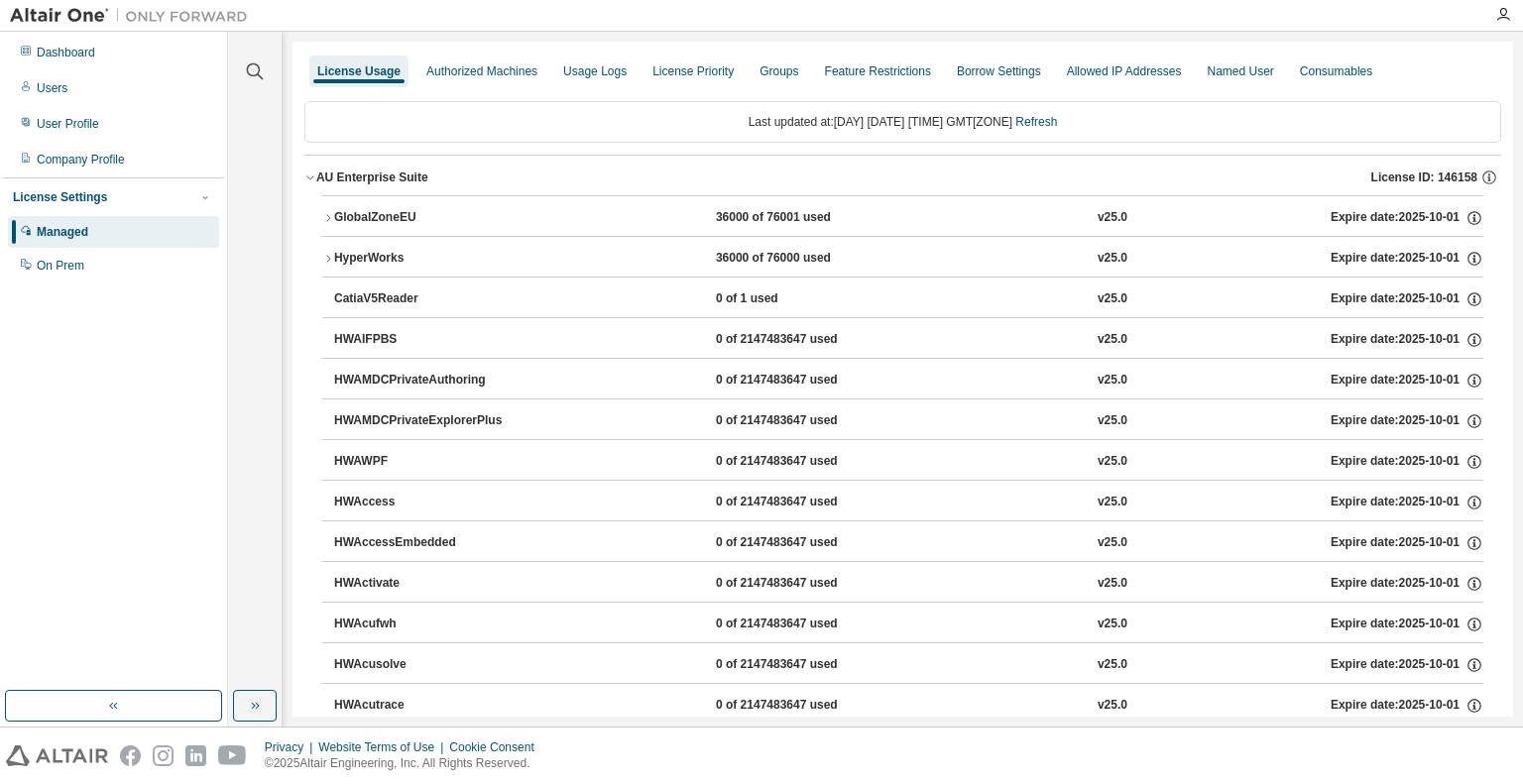 click 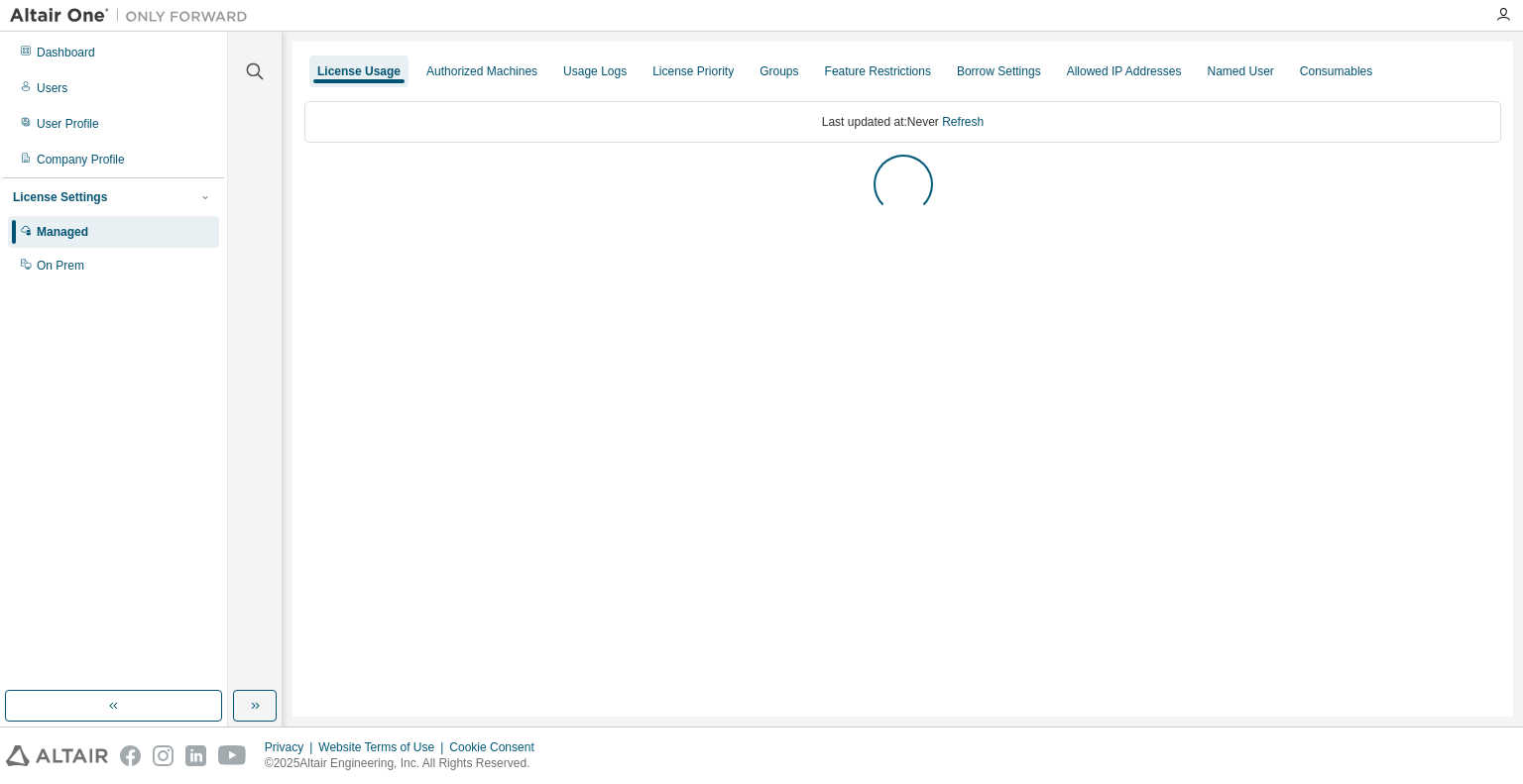 scroll, scrollTop: 0, scrollLeft: 0, axis: both 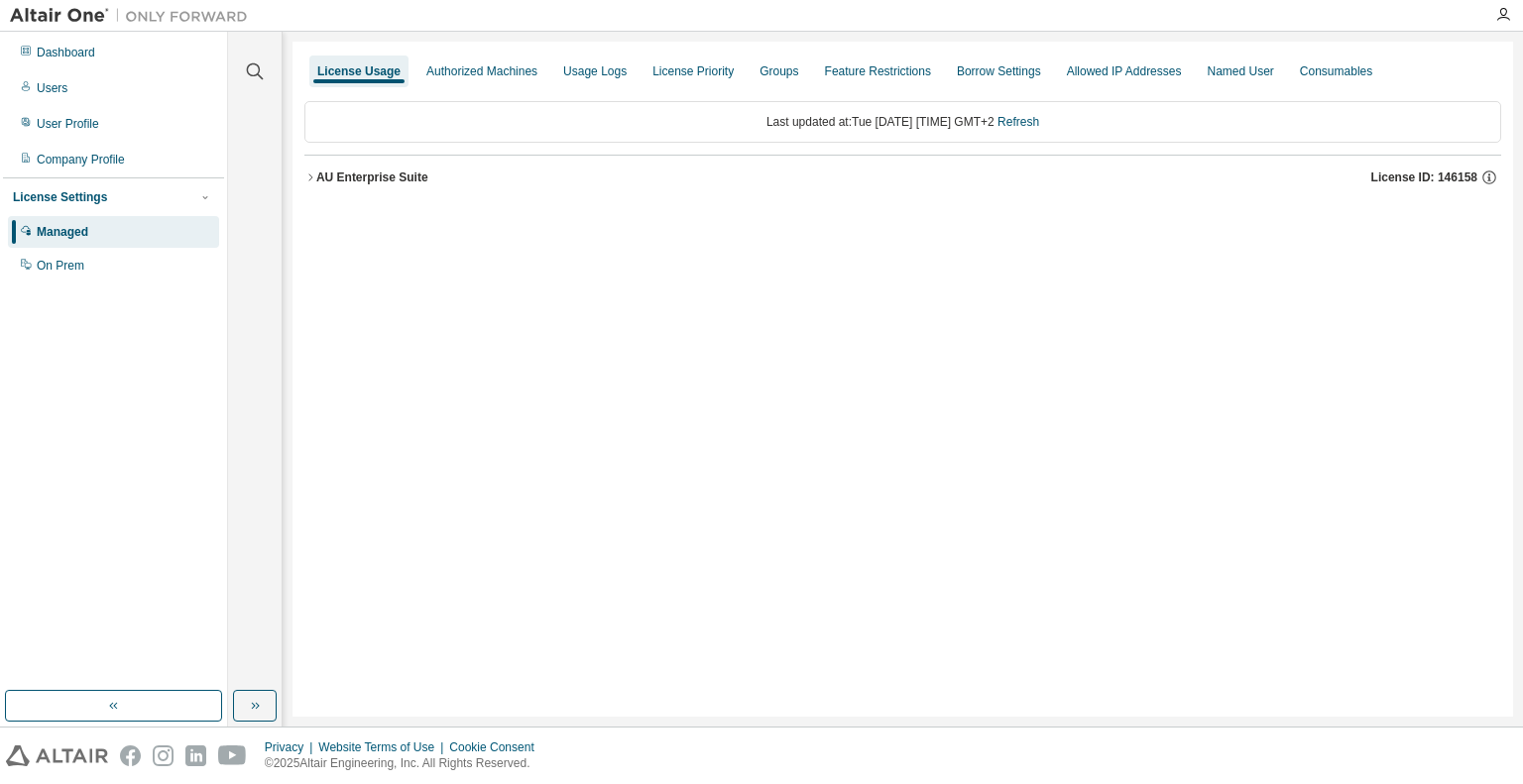 click 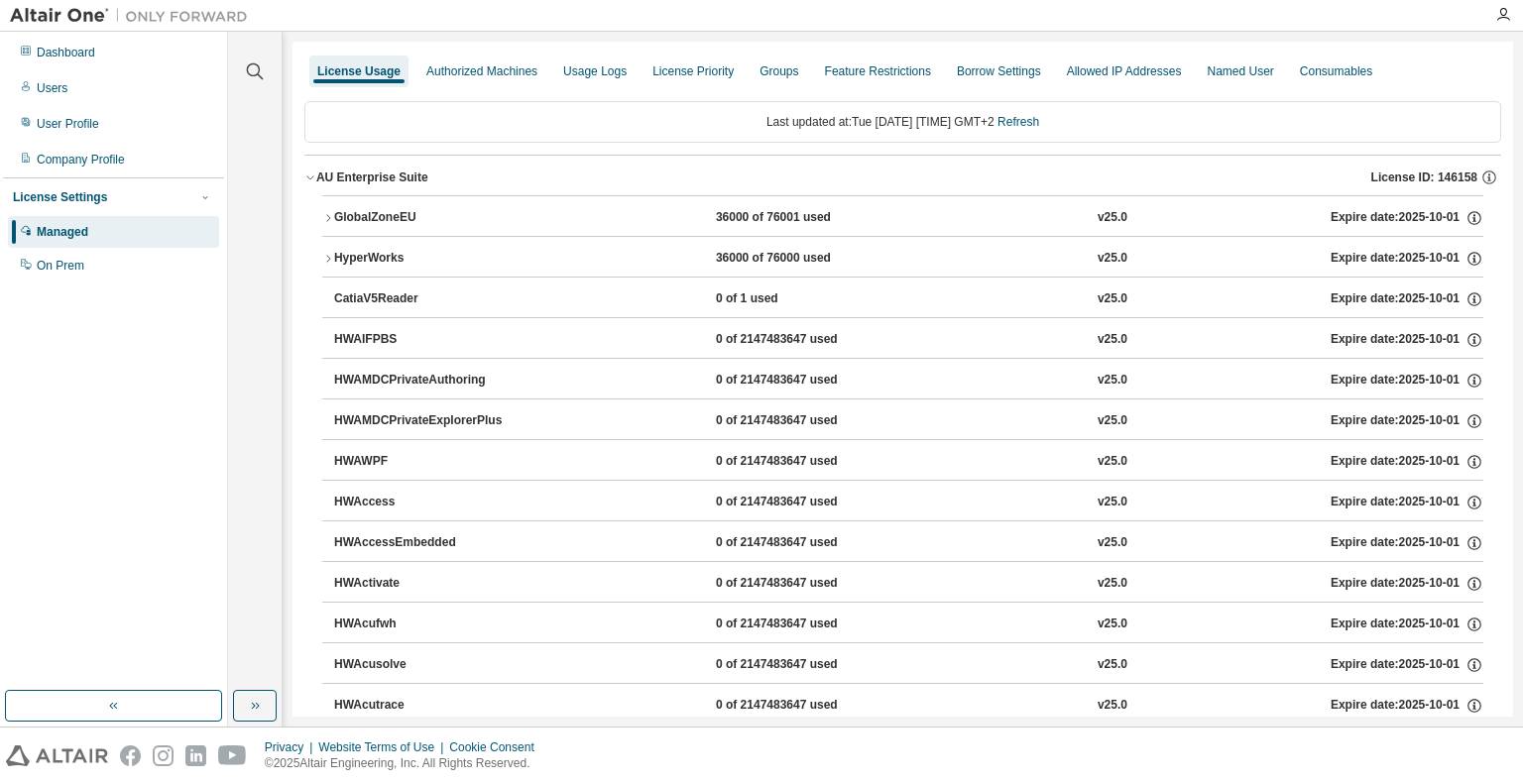 click 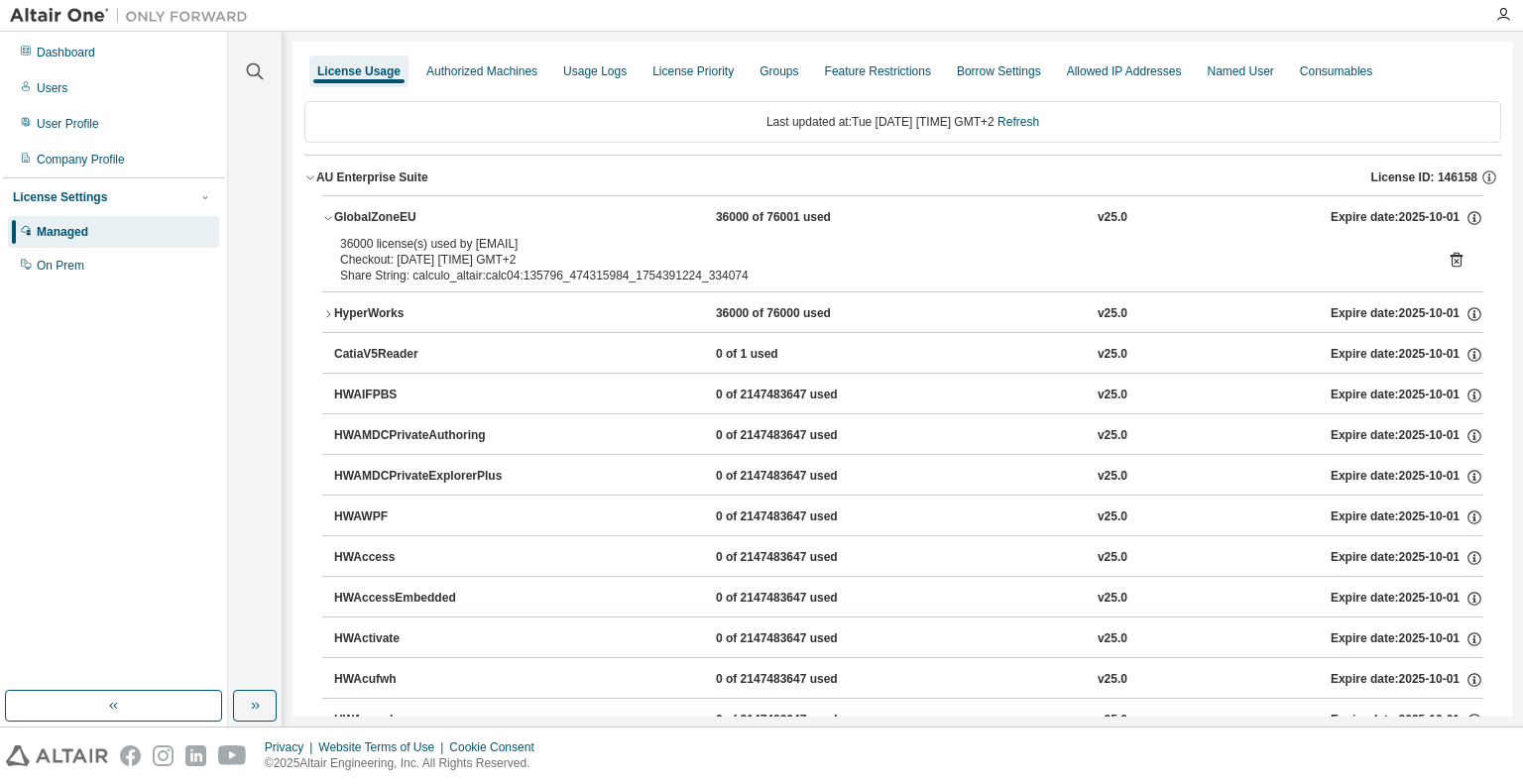click 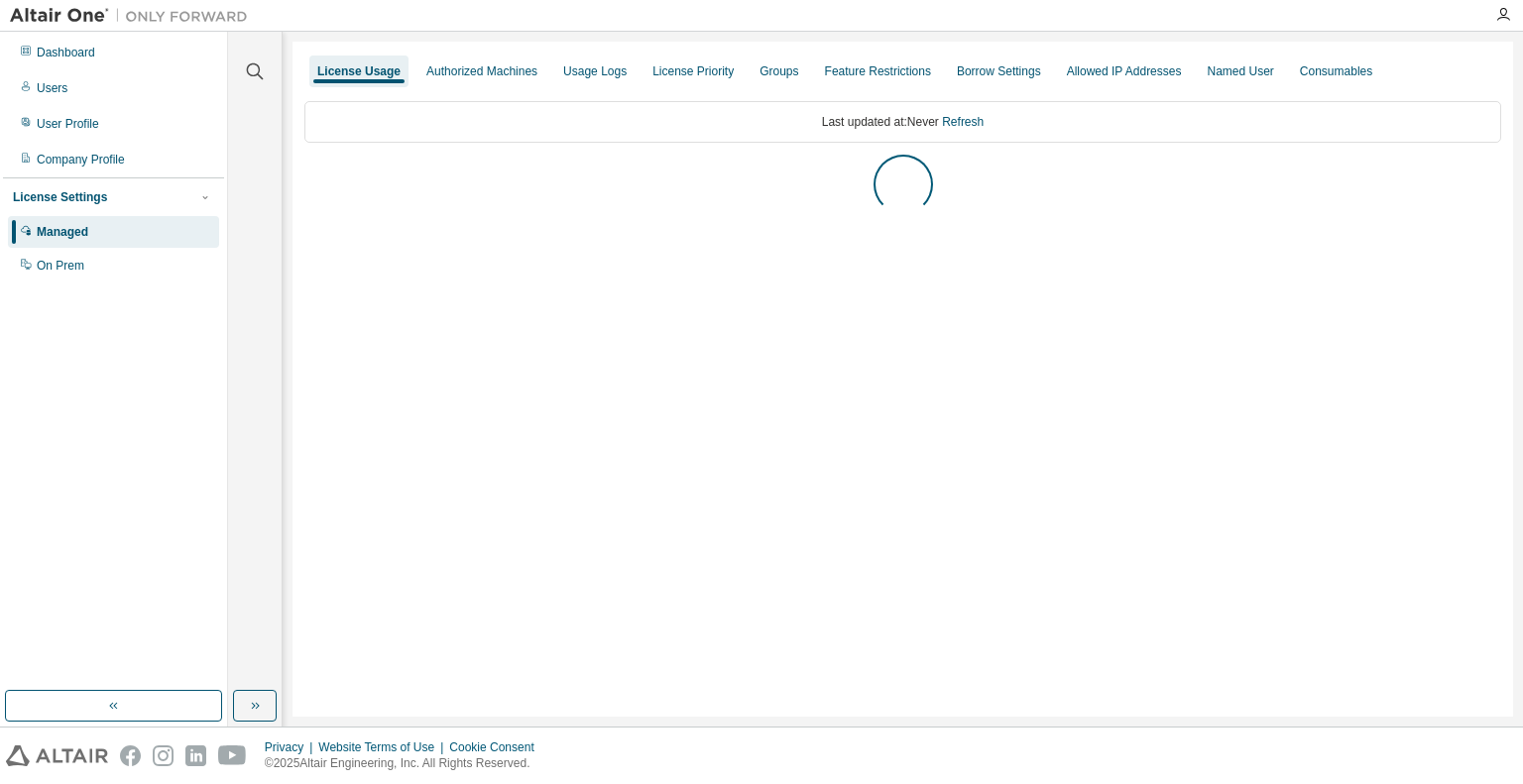 scroll, scrollTop: 0, scrollLeft: 0, axis: both 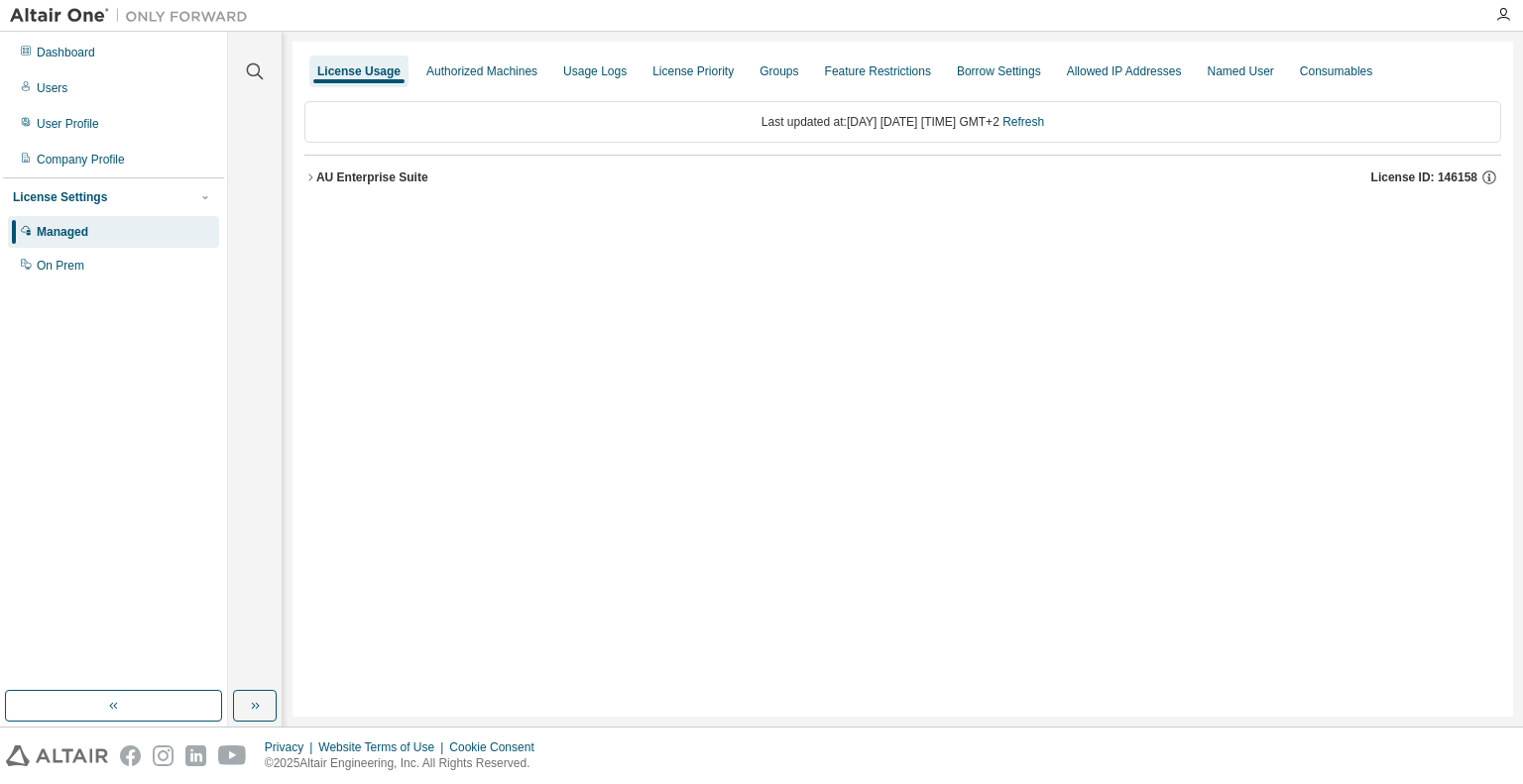 click 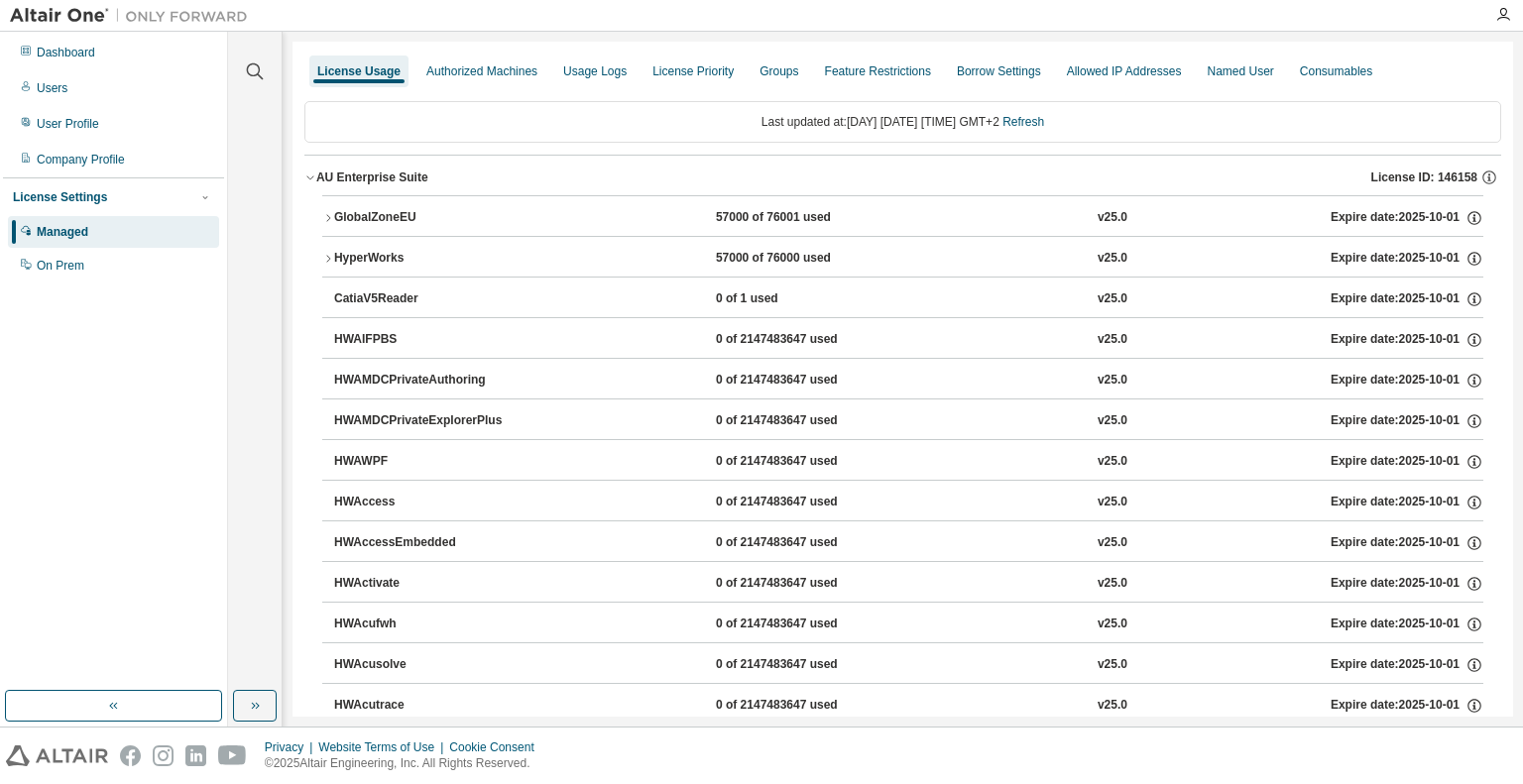 click 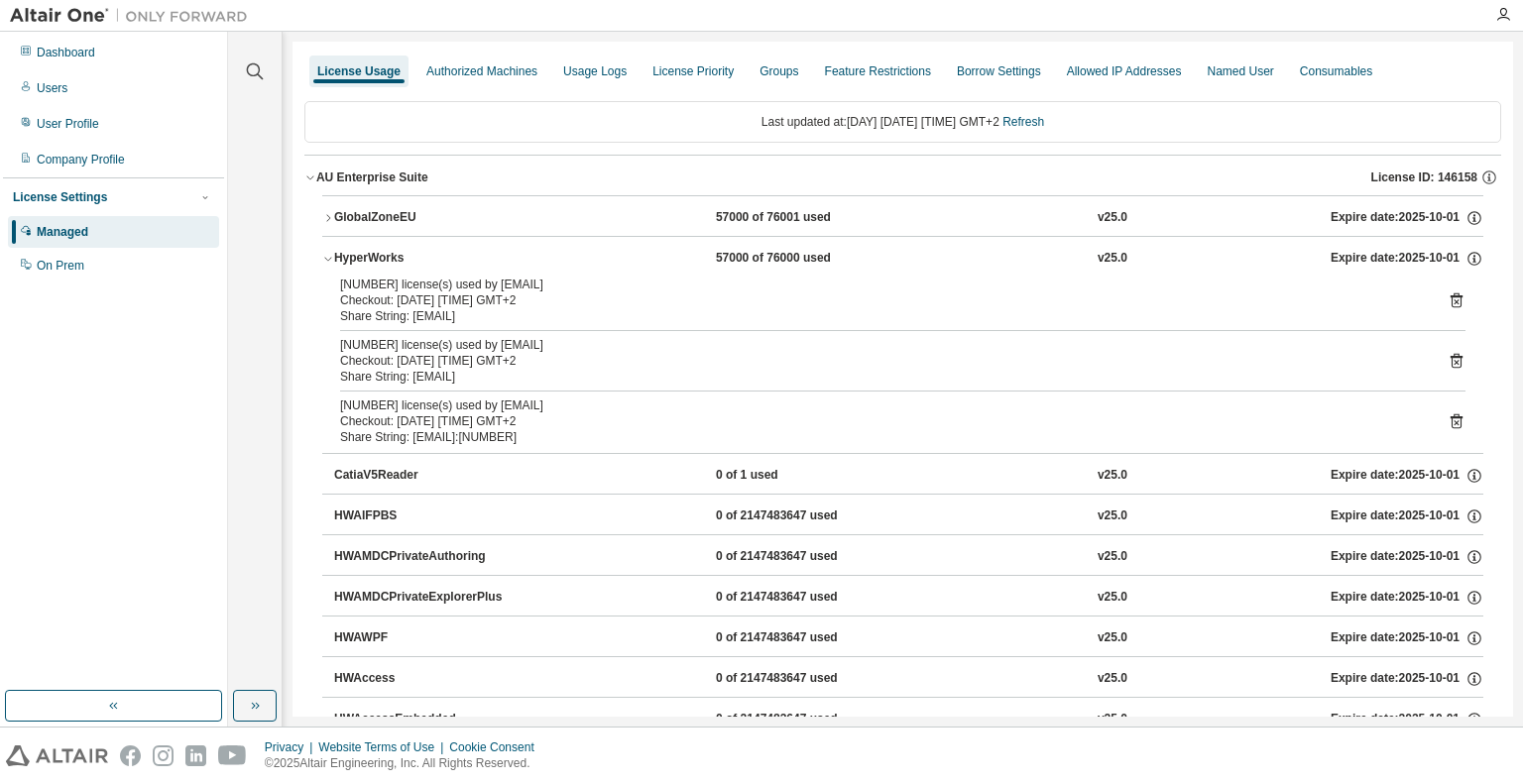 click on "GlobalZoneEU [NUMBER] of [NUMBER] used v25.0 Expire date:  [DATE]" at bounding box center (902, 218) 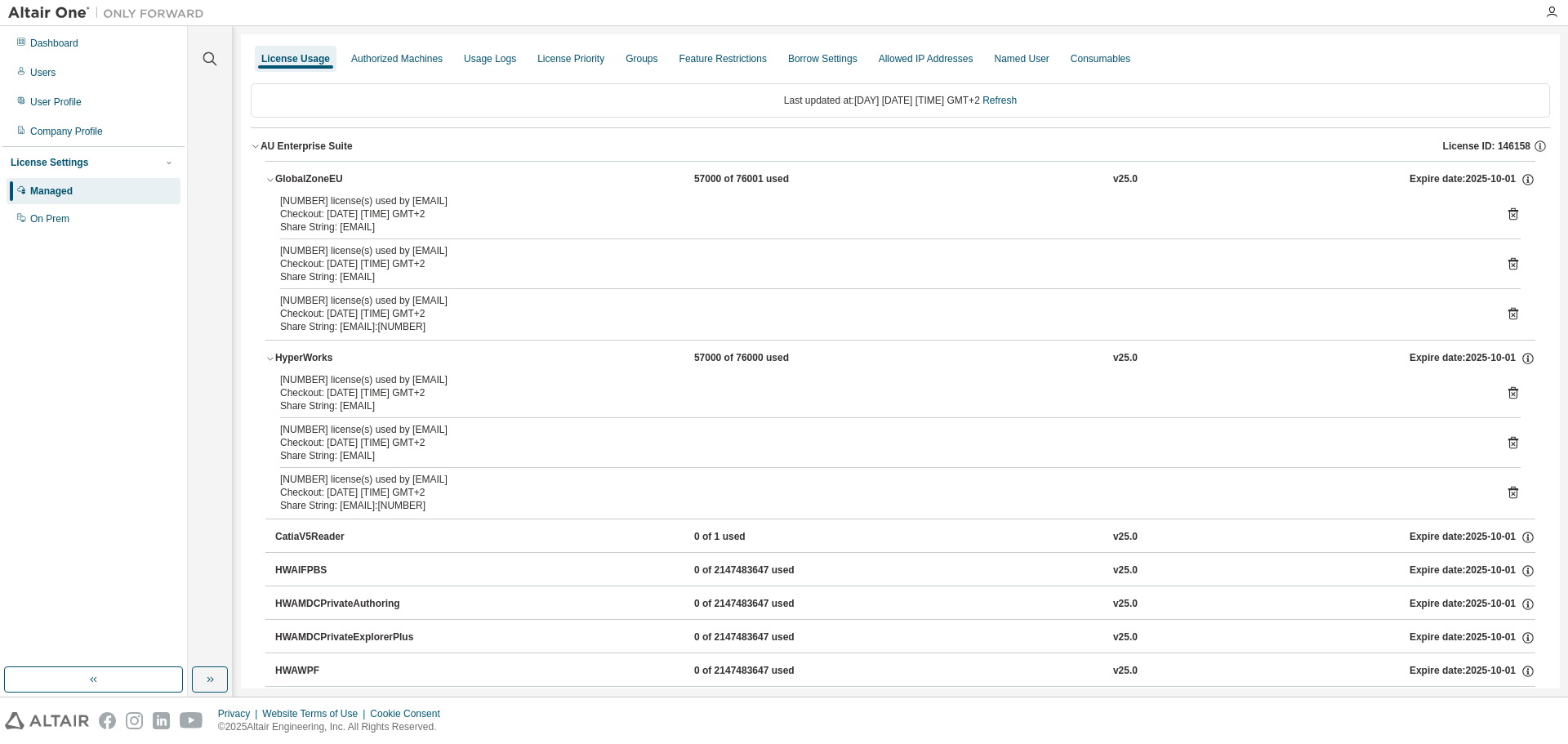 drag, startPoint x: 569, startPoint y: 310, endPoint x: 265, endPoint y: 203, distance: 322.28093 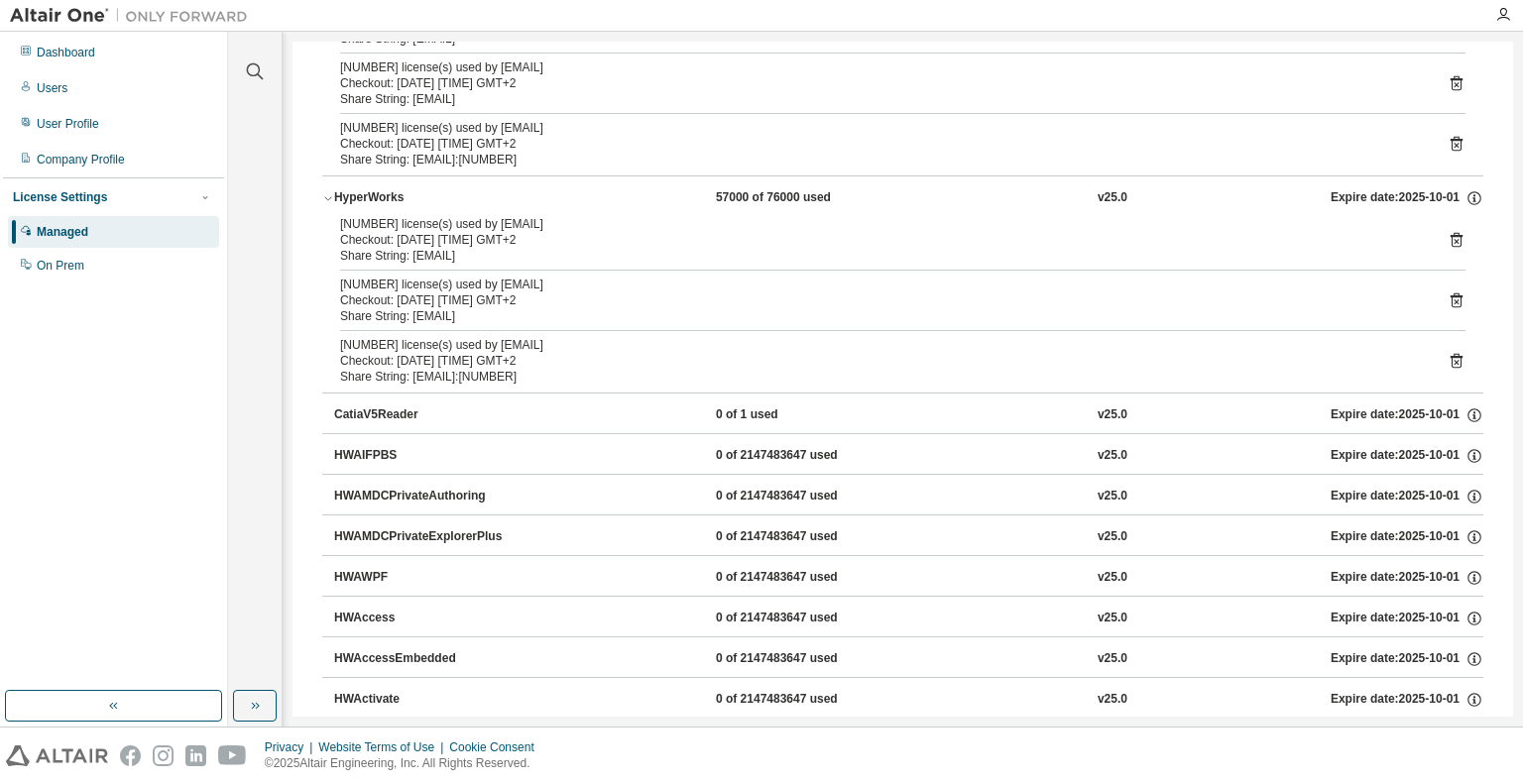 scroll, scrollTop: 0, scrollLeft: 0, axis: both 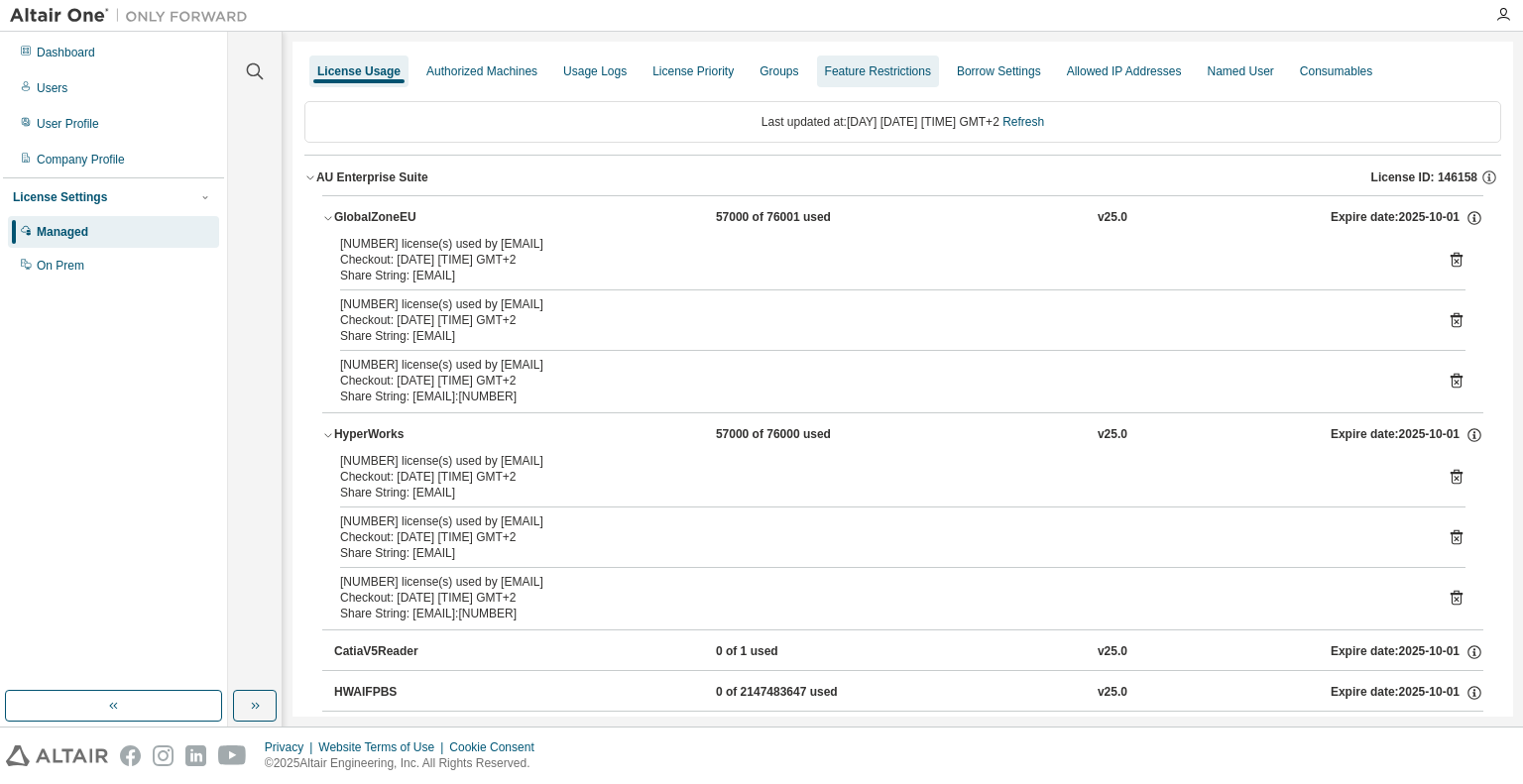 click on "Feature Restrictions" at bounding box center [878, 71] 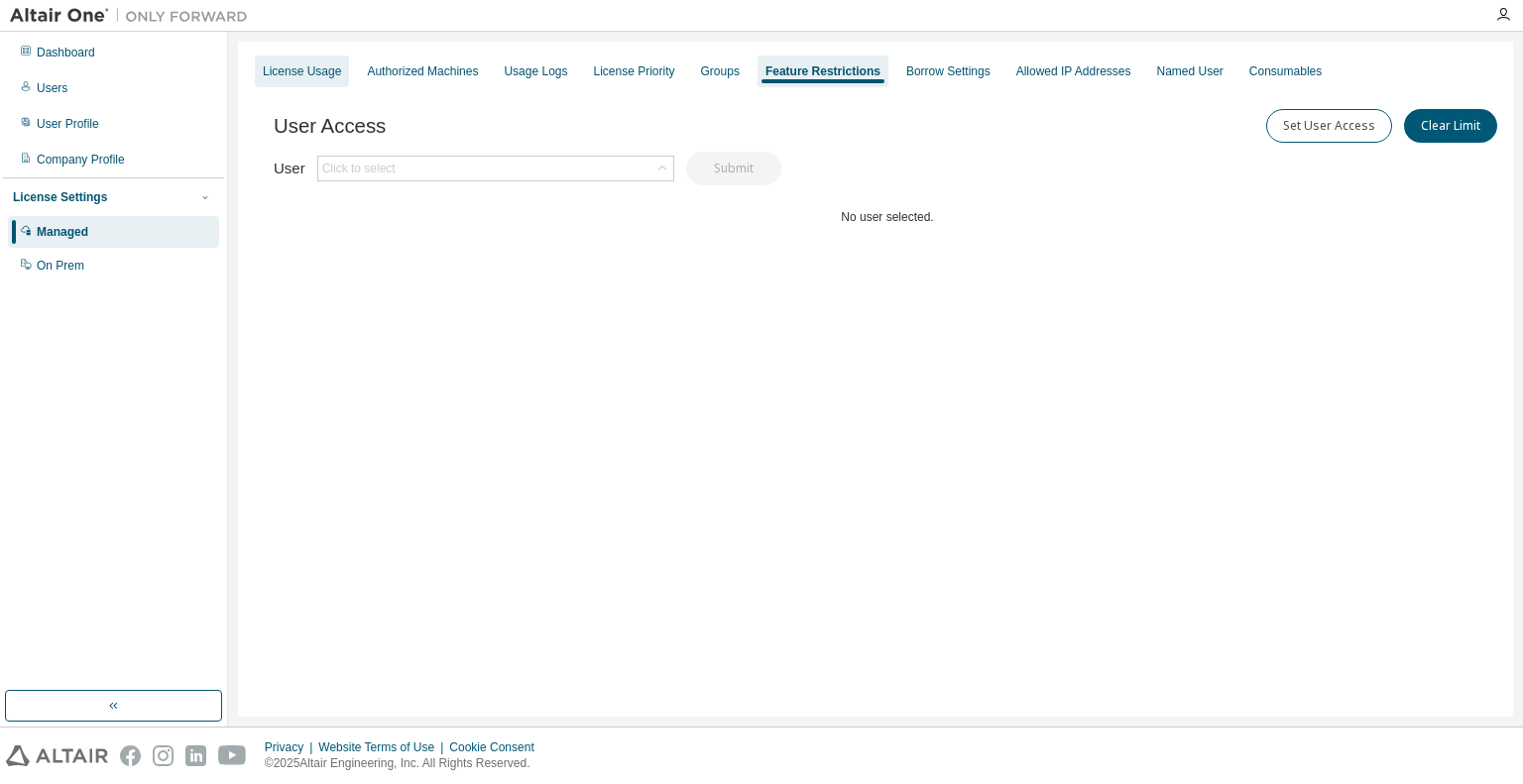 click on "License Usage" at bounding box center [301, 71] 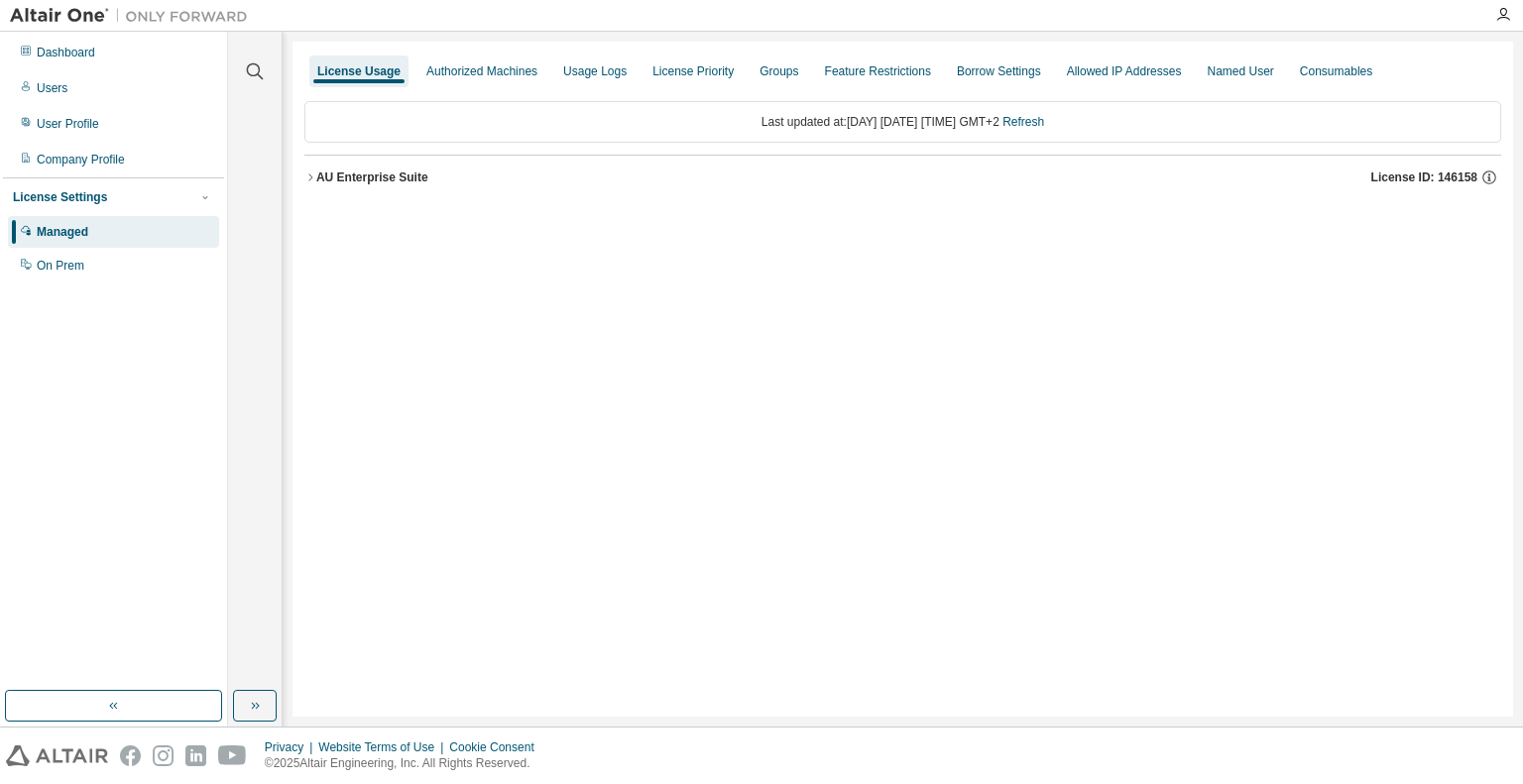 click 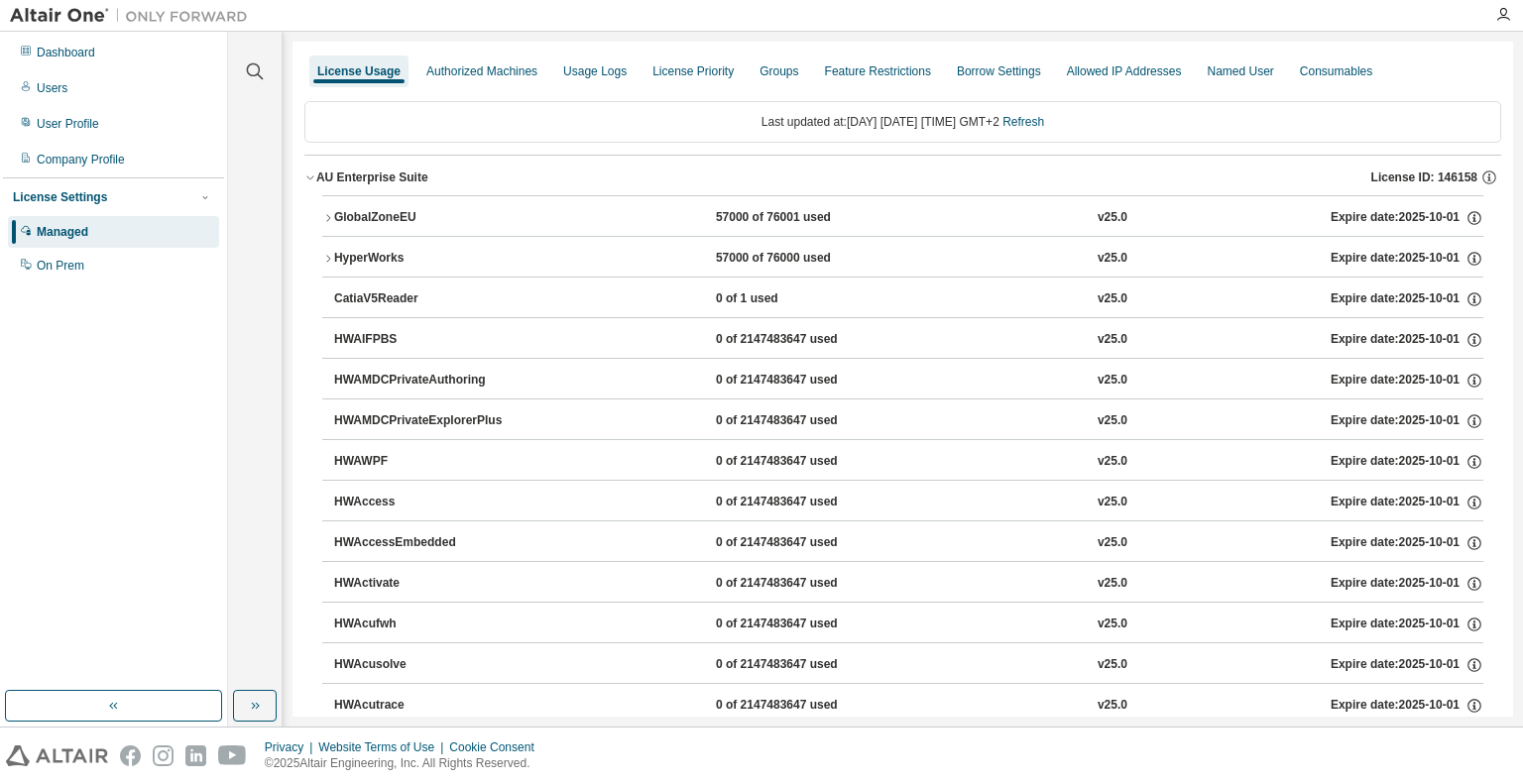 click 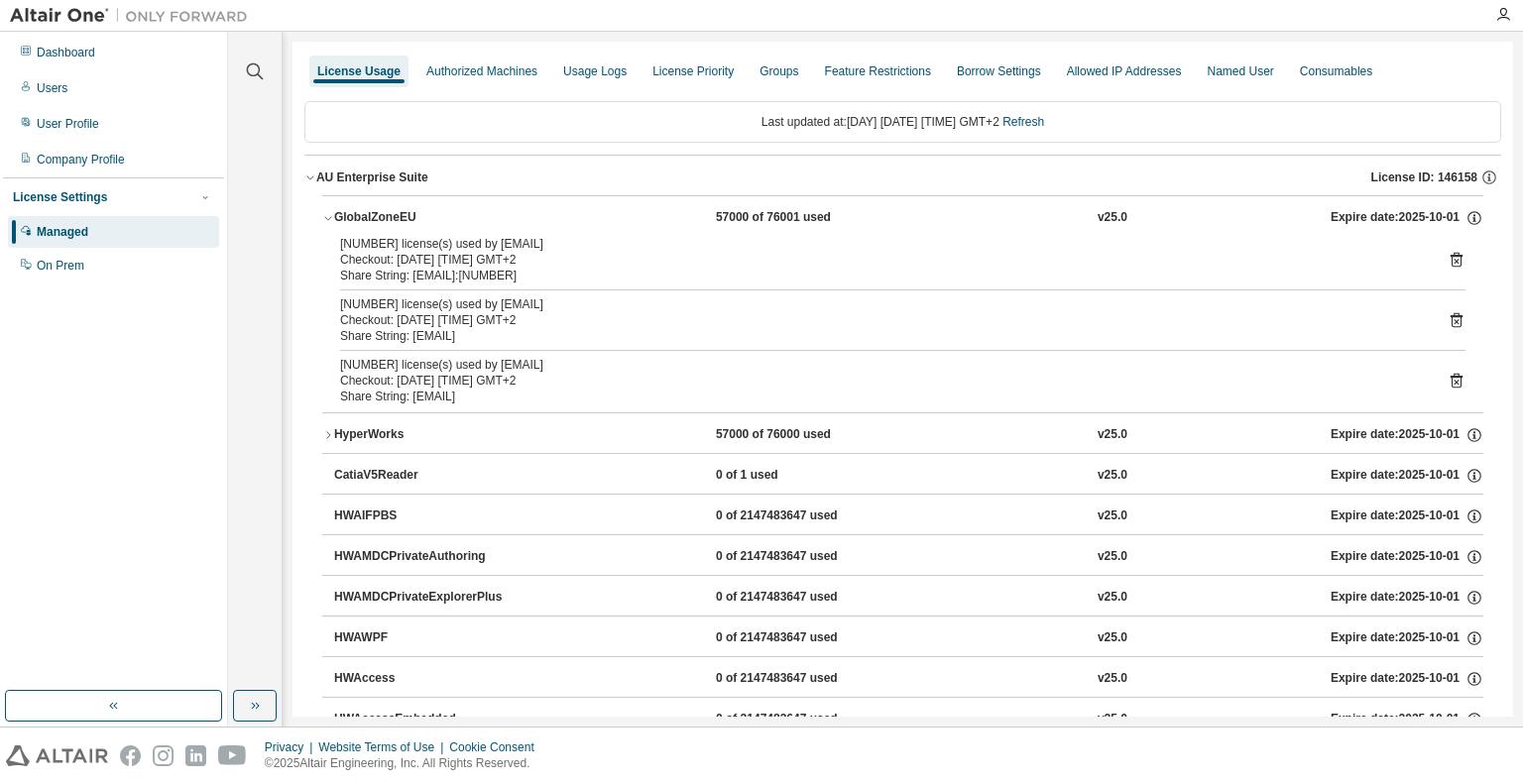 click 